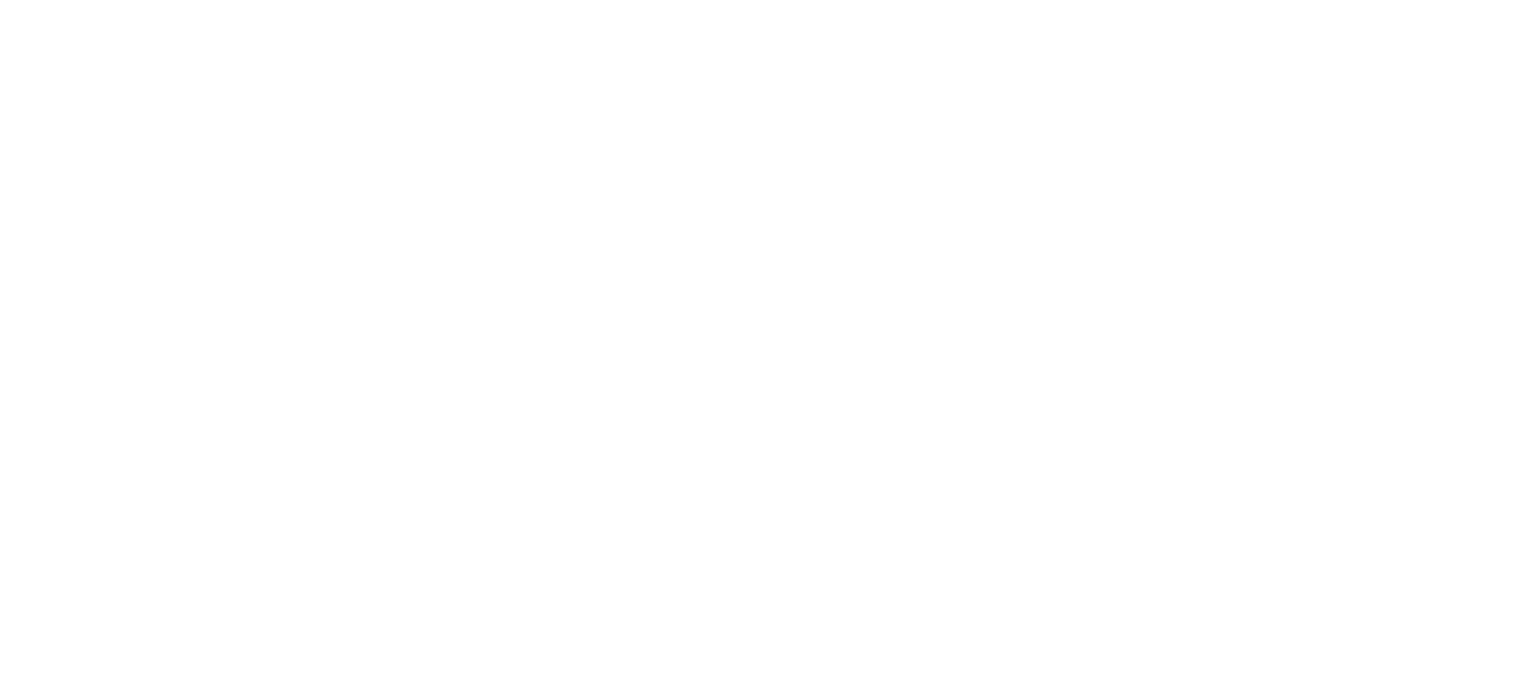 scroll, scrollTop: 0, scrollLeft: 0, axis: both 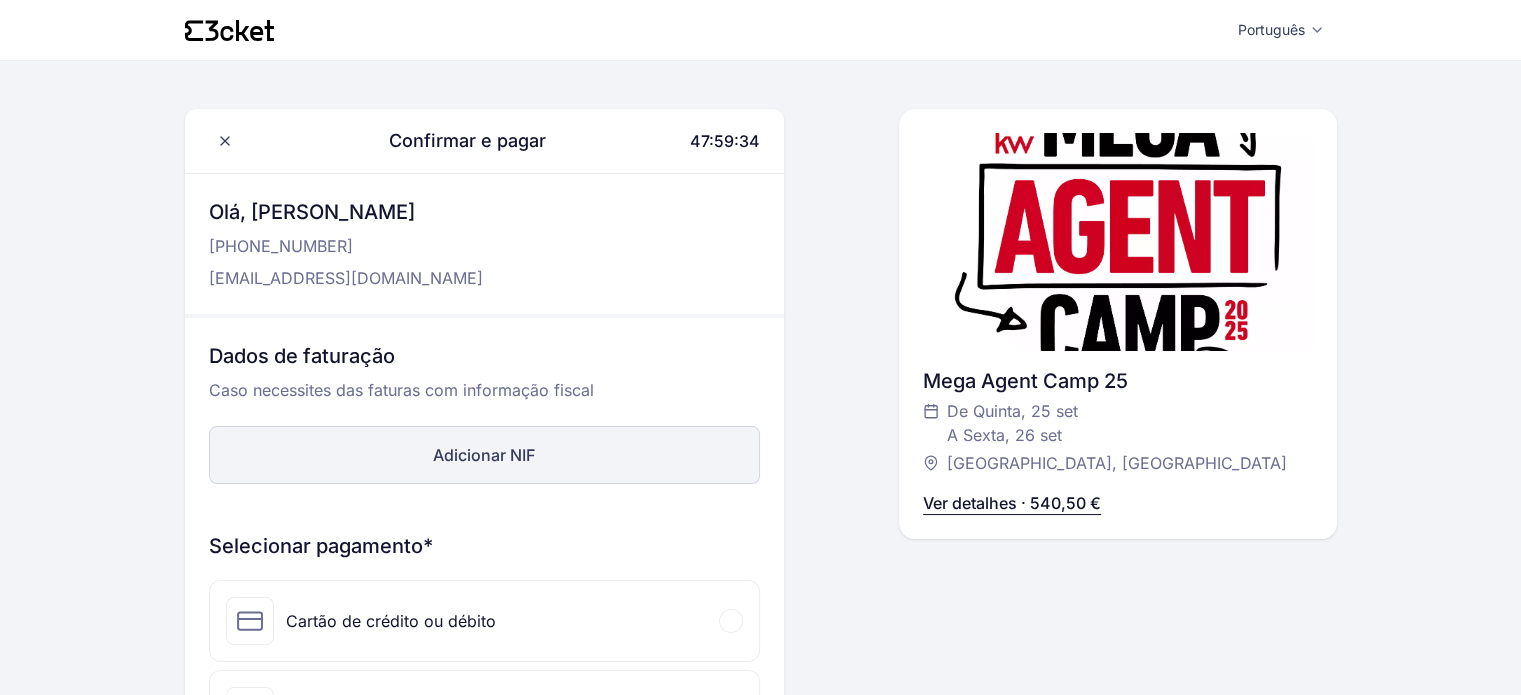 click on "Adicionar NIF" at bounding box center [484, 455] 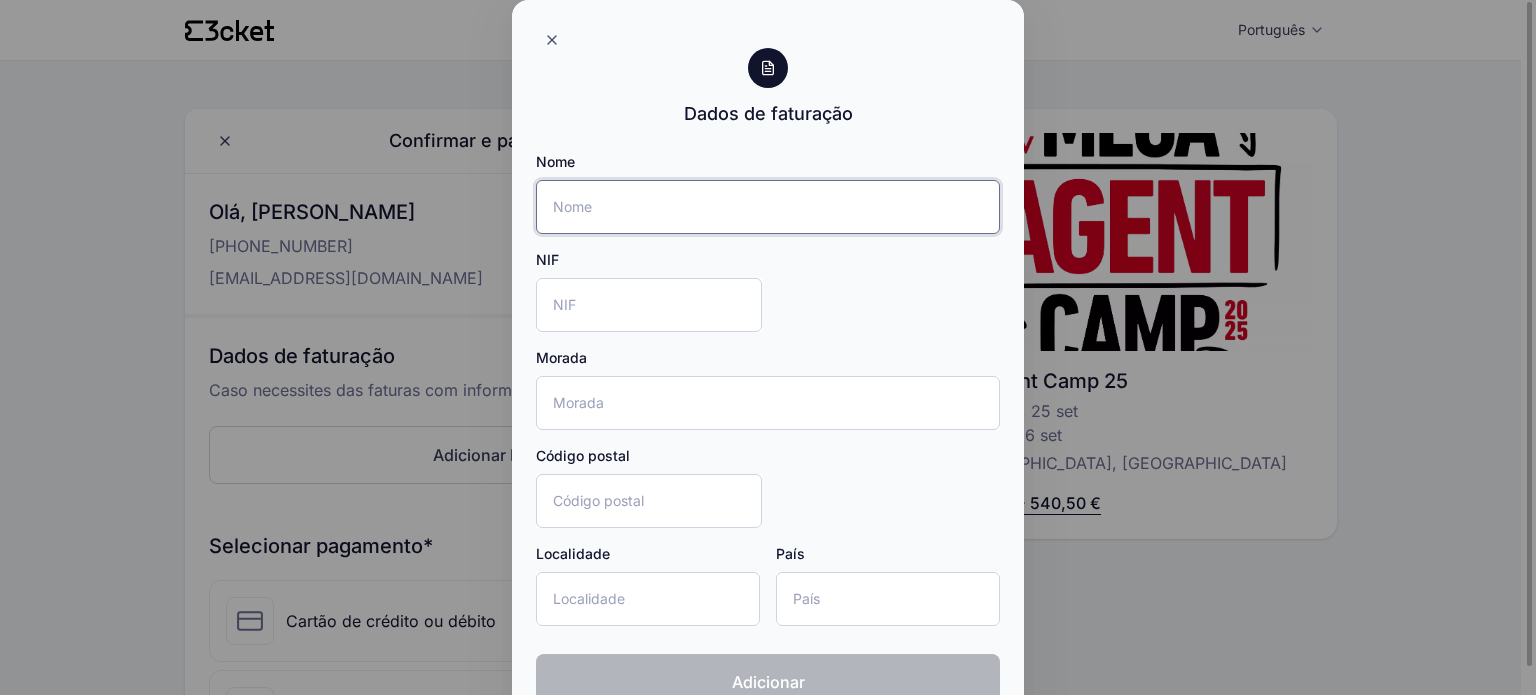 click on "Nome" at bounding box center (768, 207) 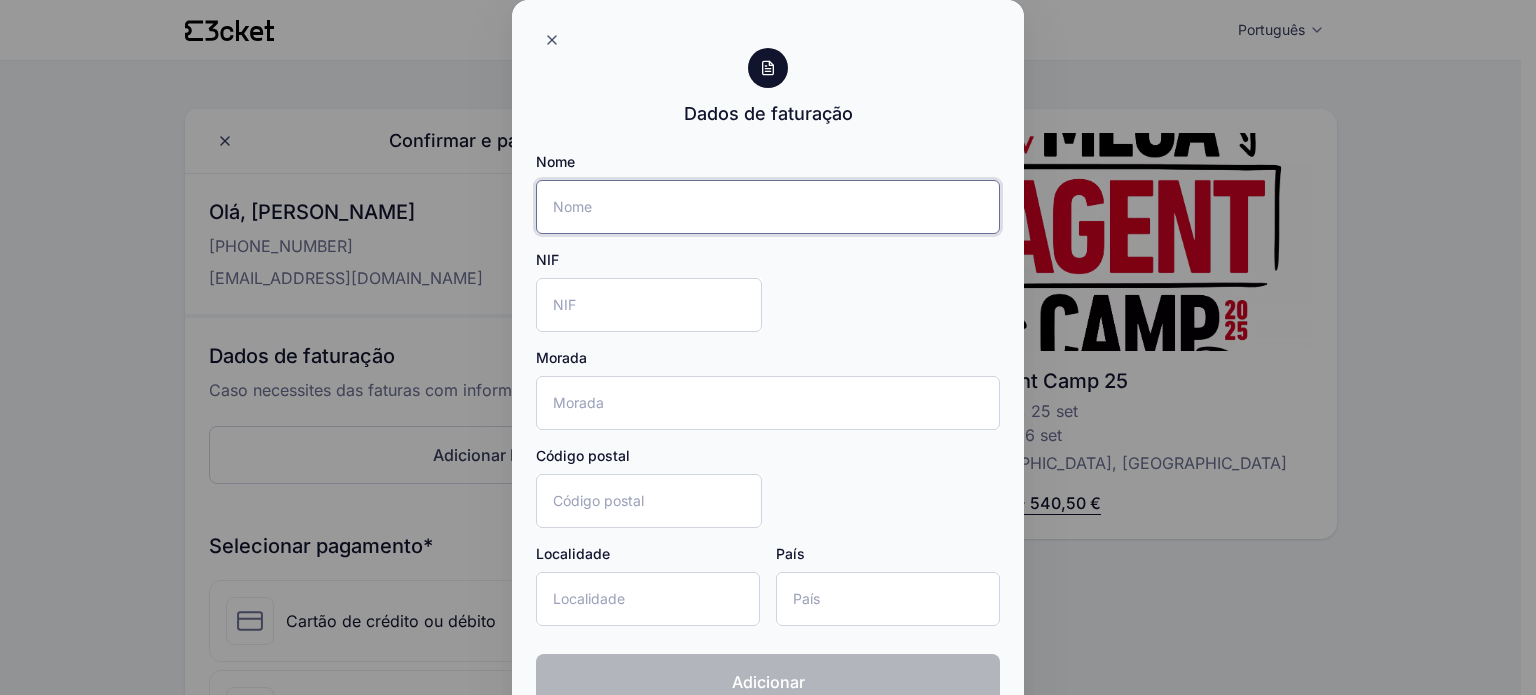 type on "MENANO FREIRE GAMEIRO LDA" 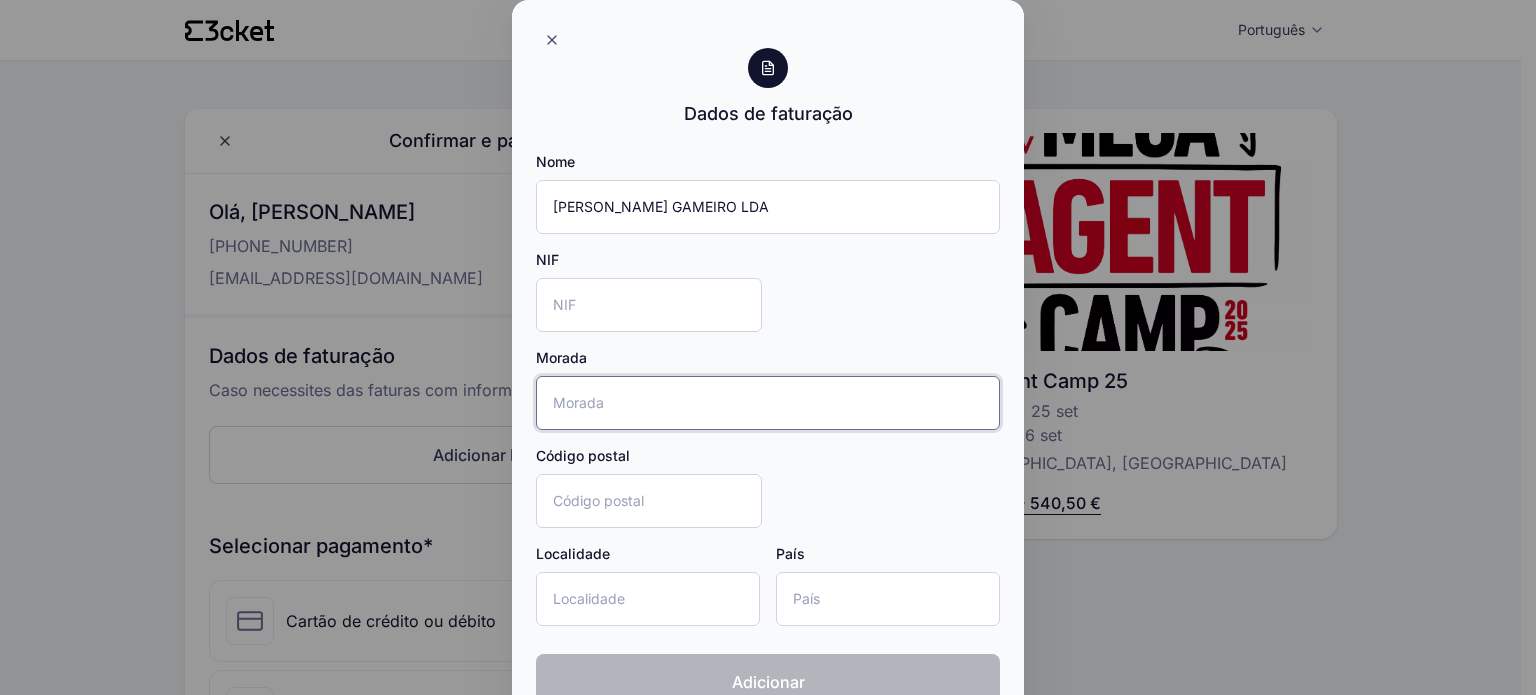 type on "Rua José Galhardo, 5-6Dto" 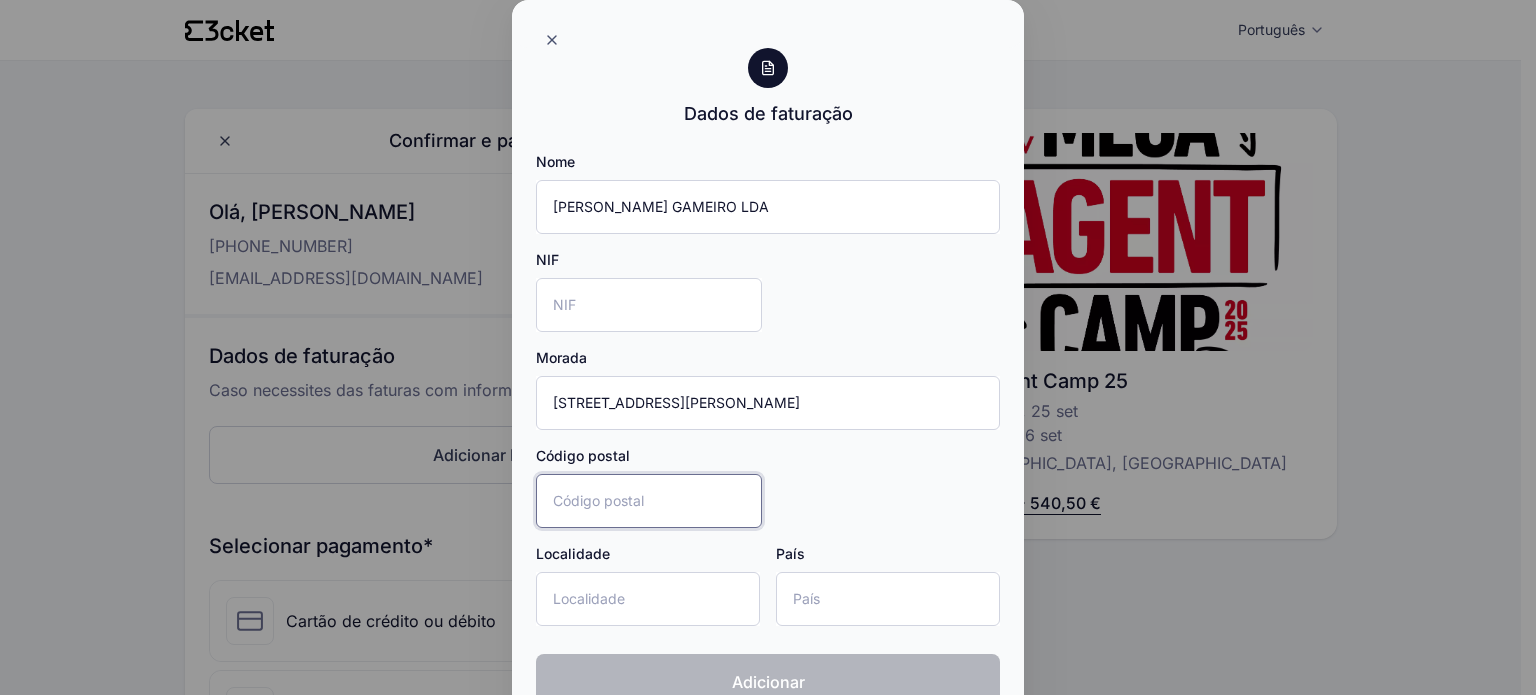 type on "1750-131" 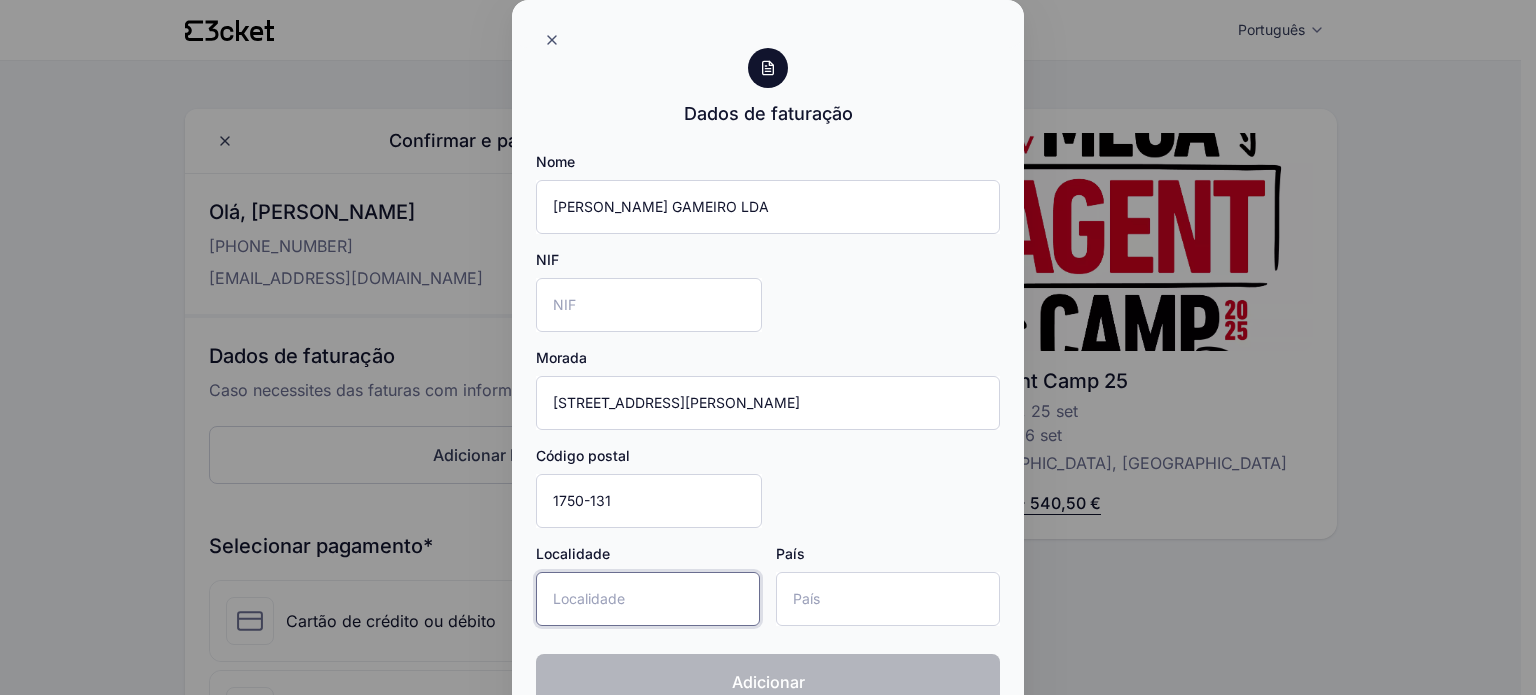 type on "Lisboa" 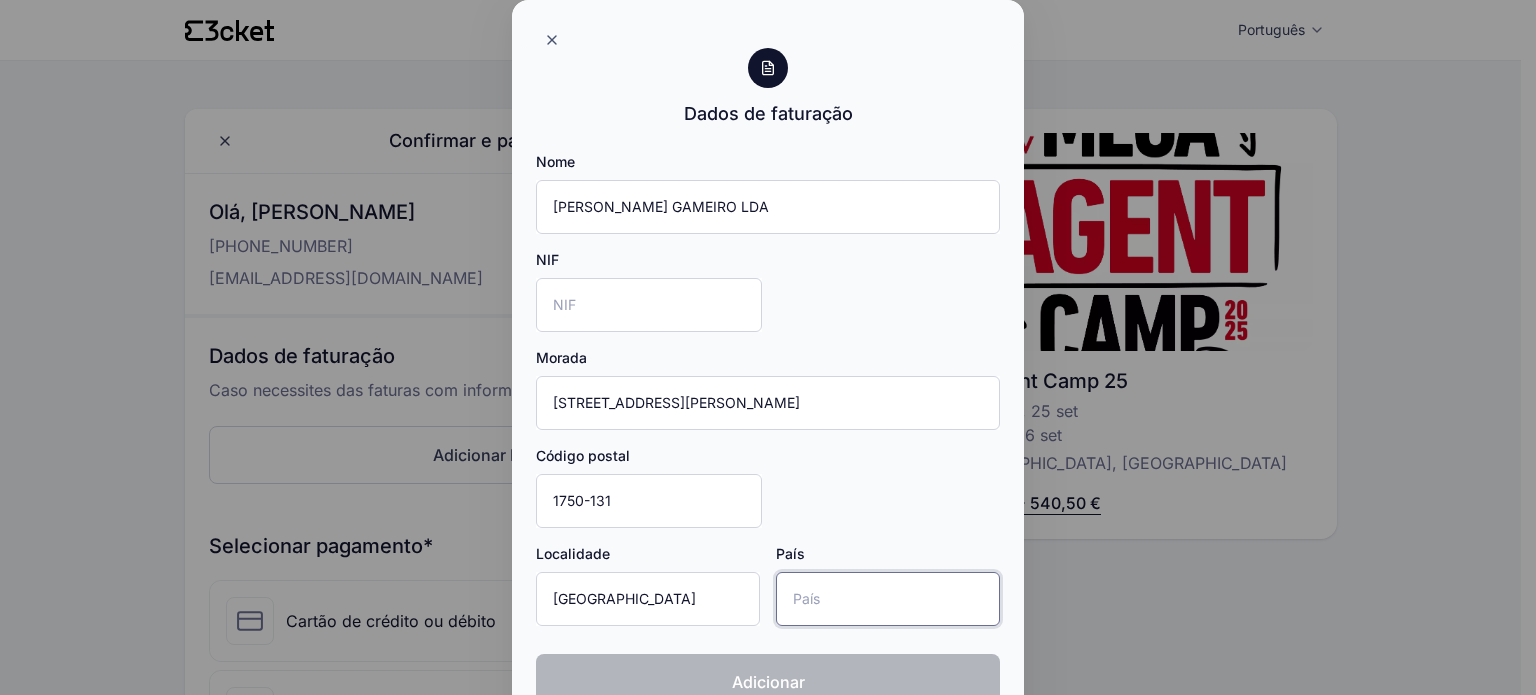 type on "Portugal" 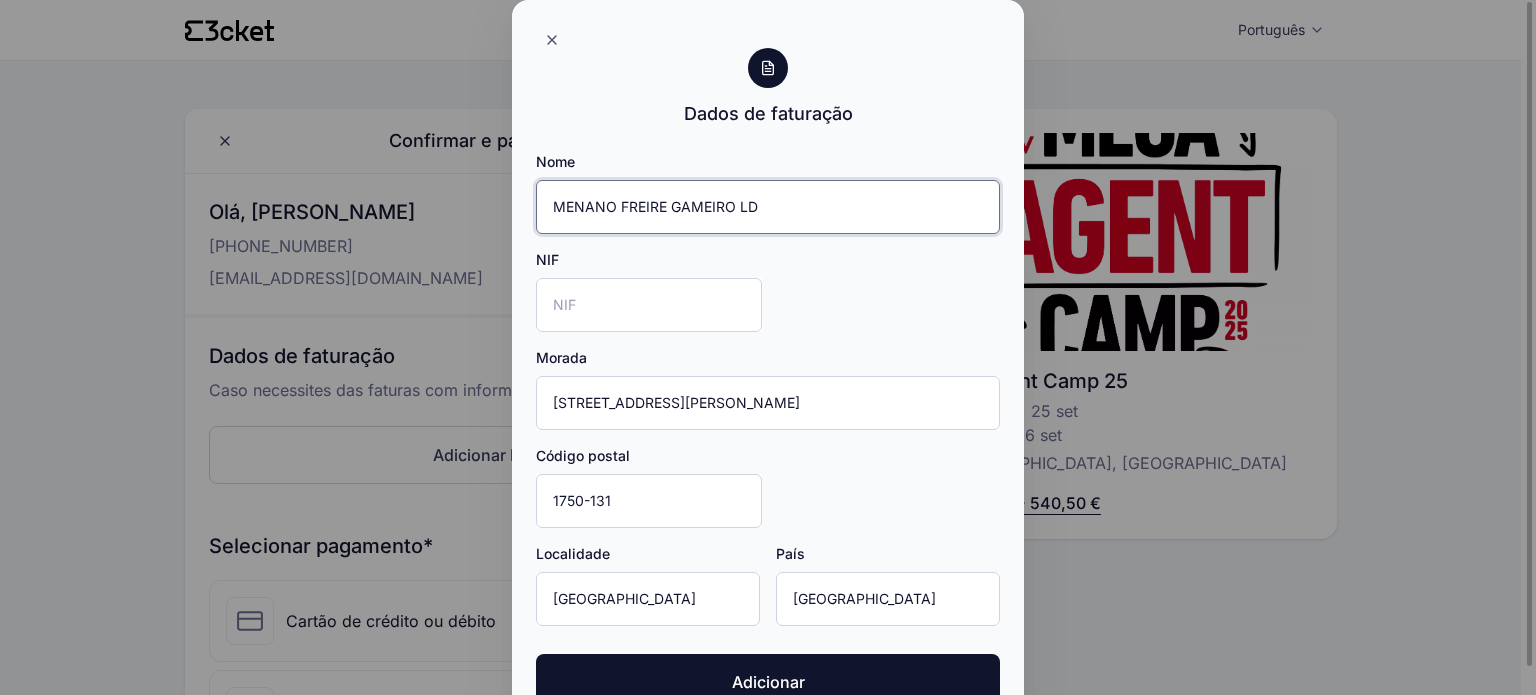 type on "MENANO FREIRE GAMEIRO LDA" 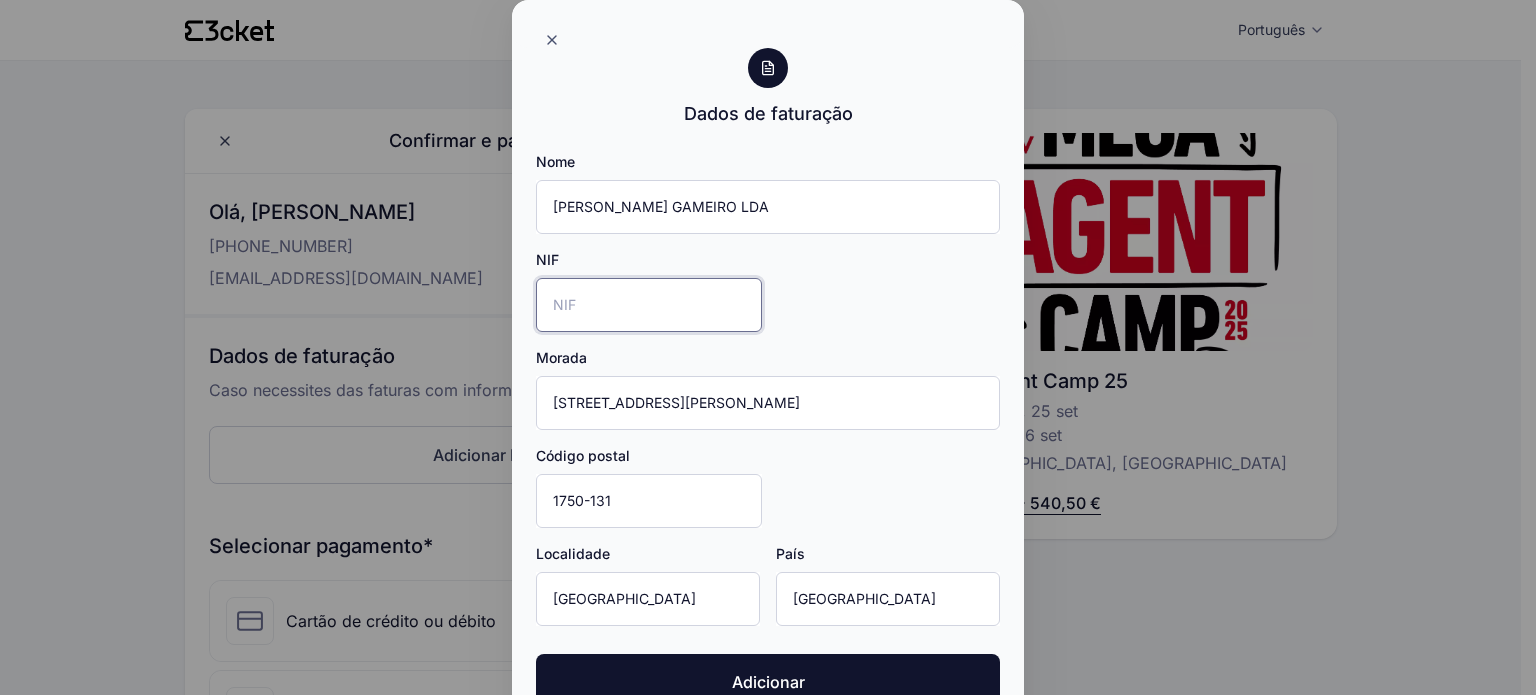 click on "NIF" at bounding box center (649, 305) 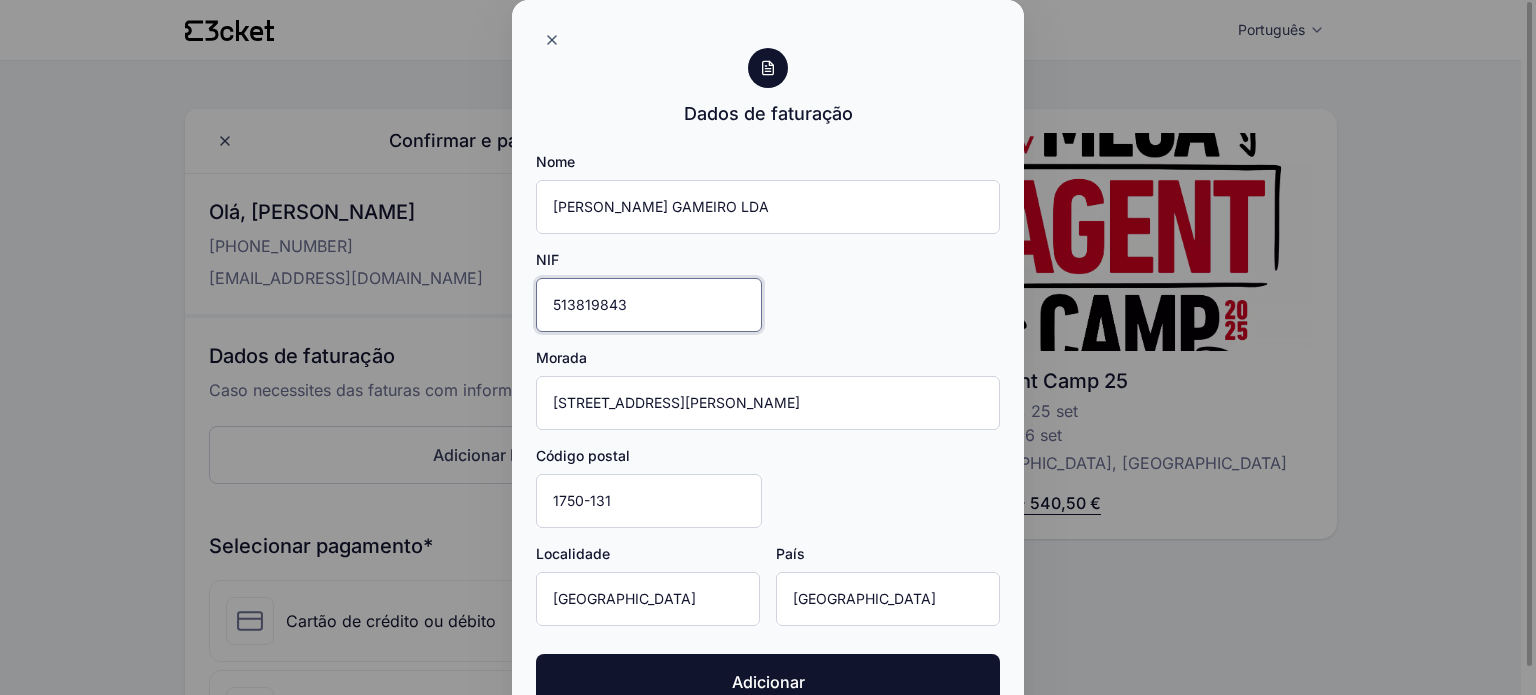 type on "513819843" 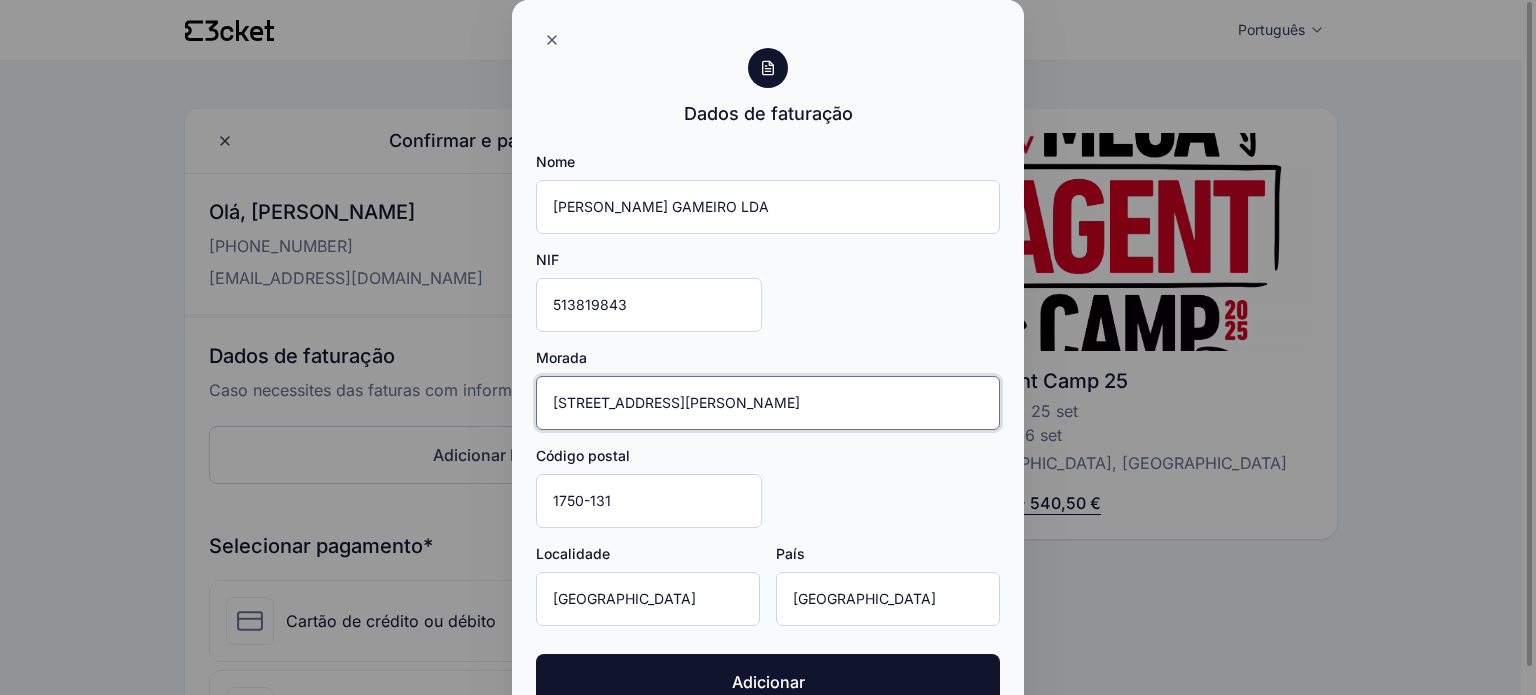 click on "Rua José Galhardo, 5-6Dto" at bounding box center (768, 403) 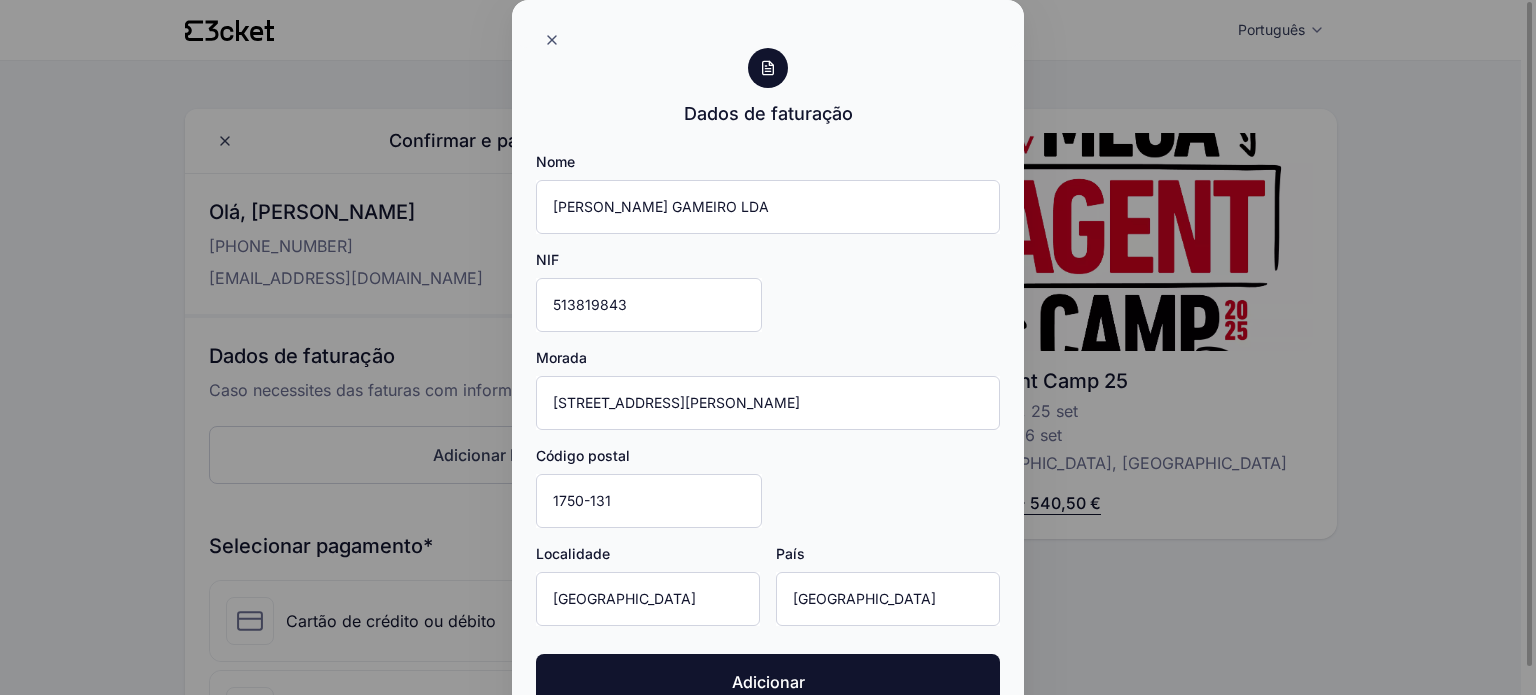 click on "Nome MENANO FREIRE GAMEIRO LDA NIF 513819843 Morada Rua José Galhardo, 5-6Dto Código postal 1750-131 Localidade Lisboa País Portugal" 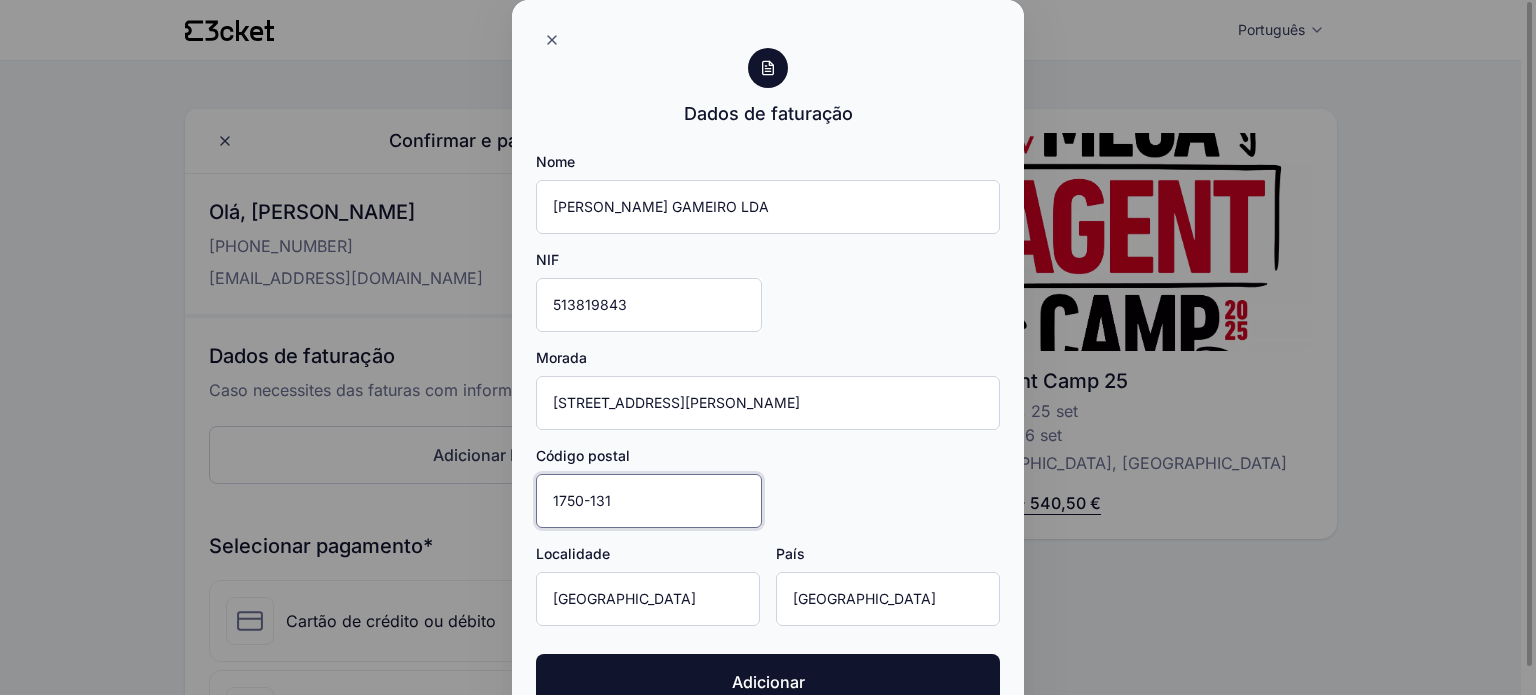 click on "1750-131" at bounding box center (649, 501) 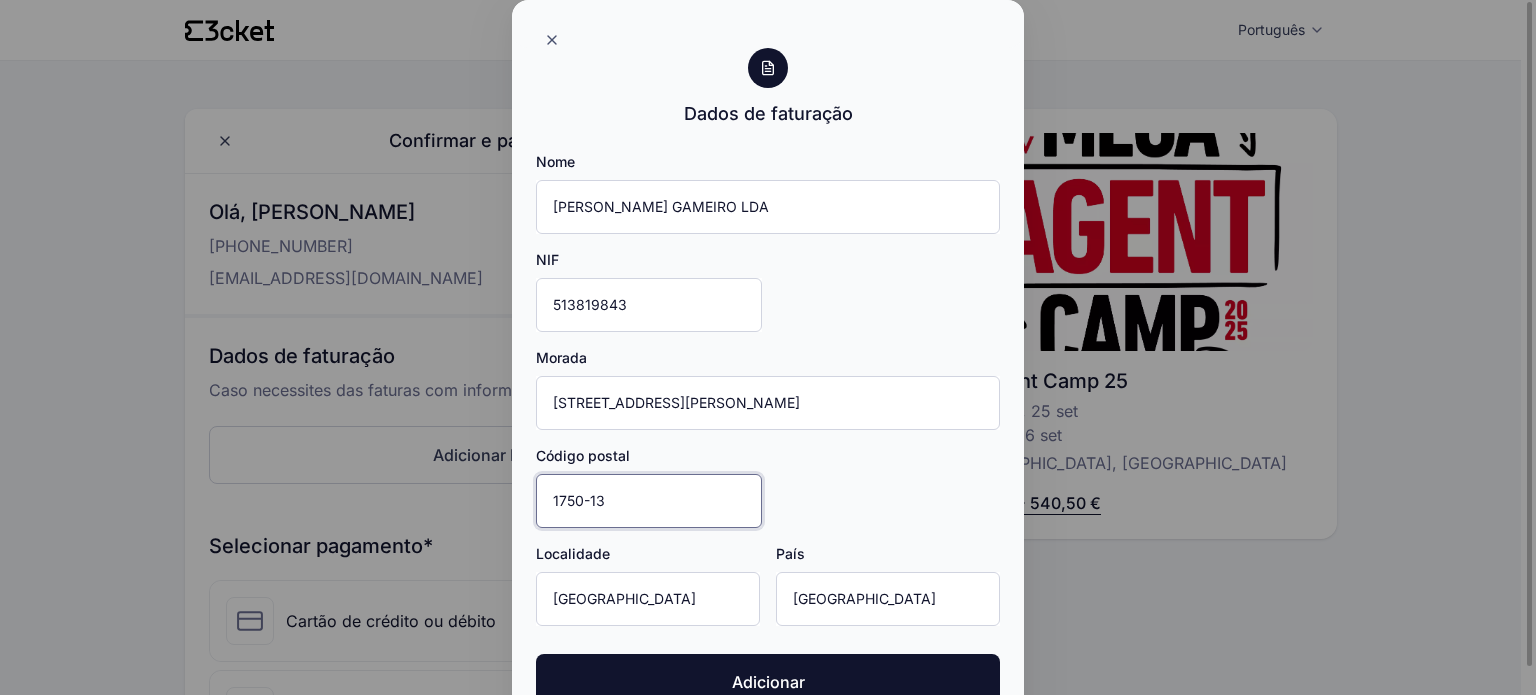 type on "1750-131" 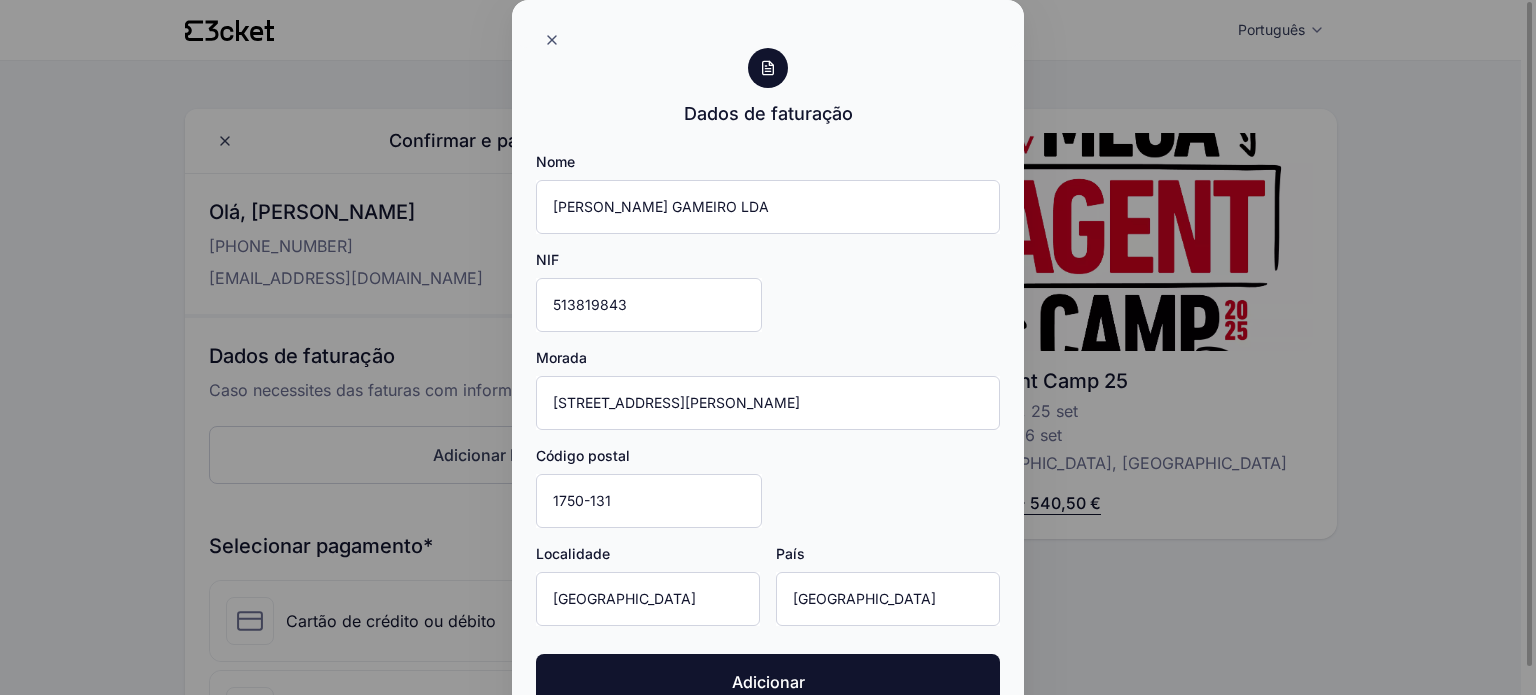click on "Nome MENANO FREIRE GAMEIRO LDA NIF 513819843 Morada Rua José Galhardo, 5-6Dto Código postal 1750-131 Localidade Lisboa País Portugal" 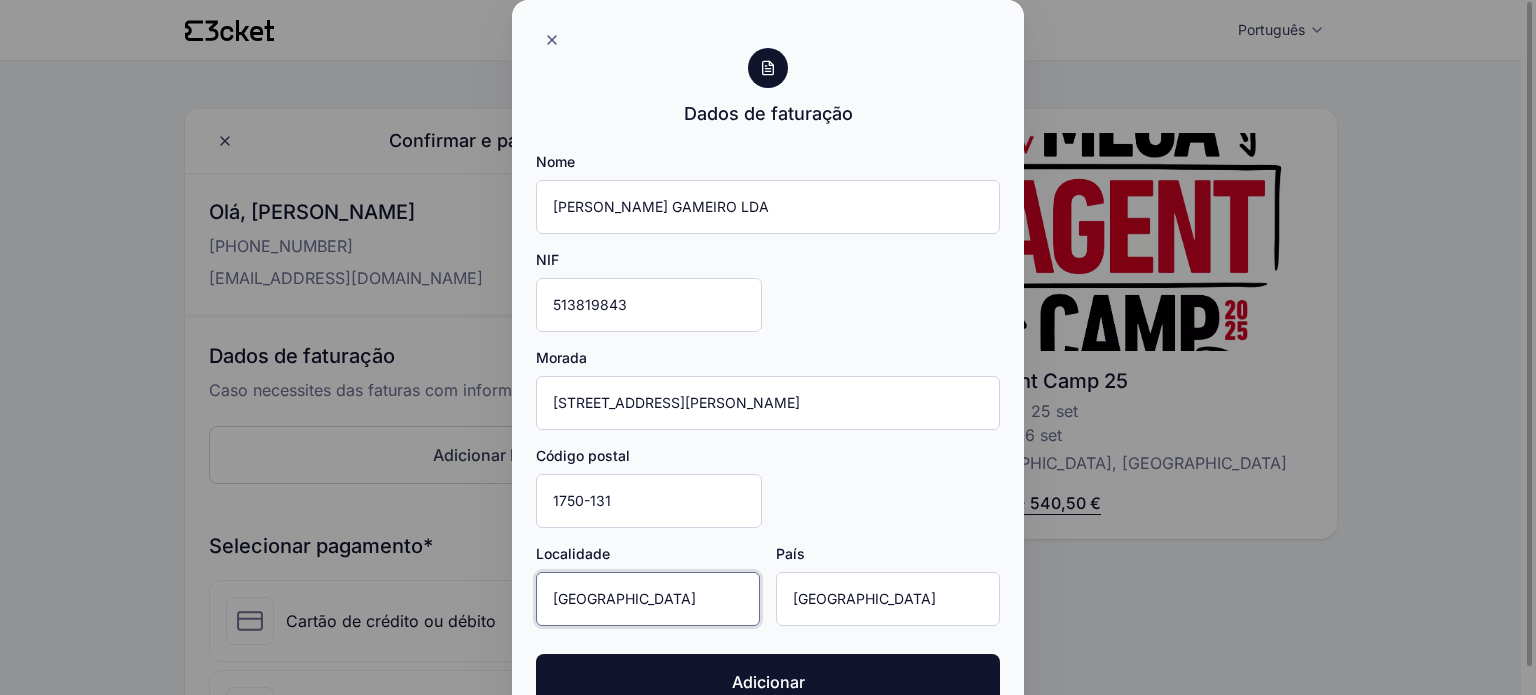 click on "Lisboa" at bounding box center (648, 599) 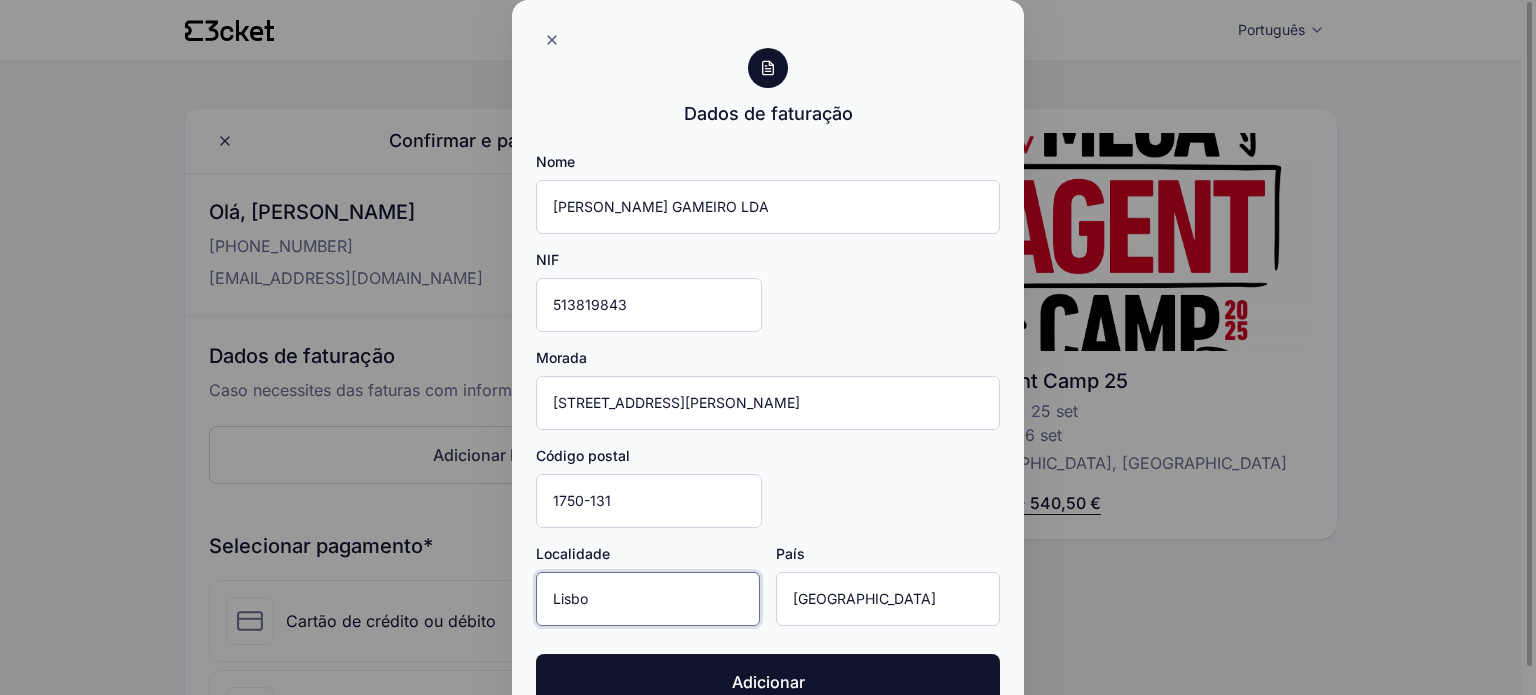 type on "Lisboa" 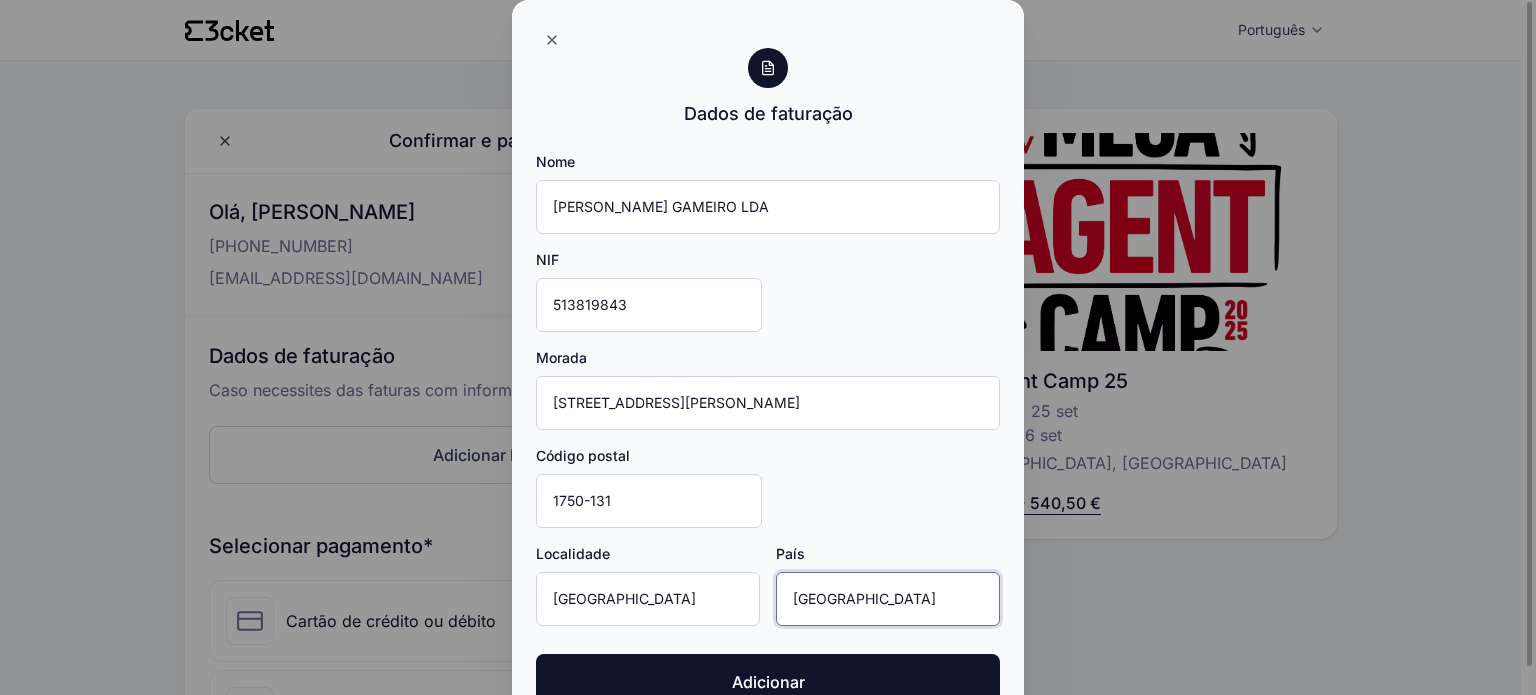 click on "Portugal" at bounding box center [888, 599] 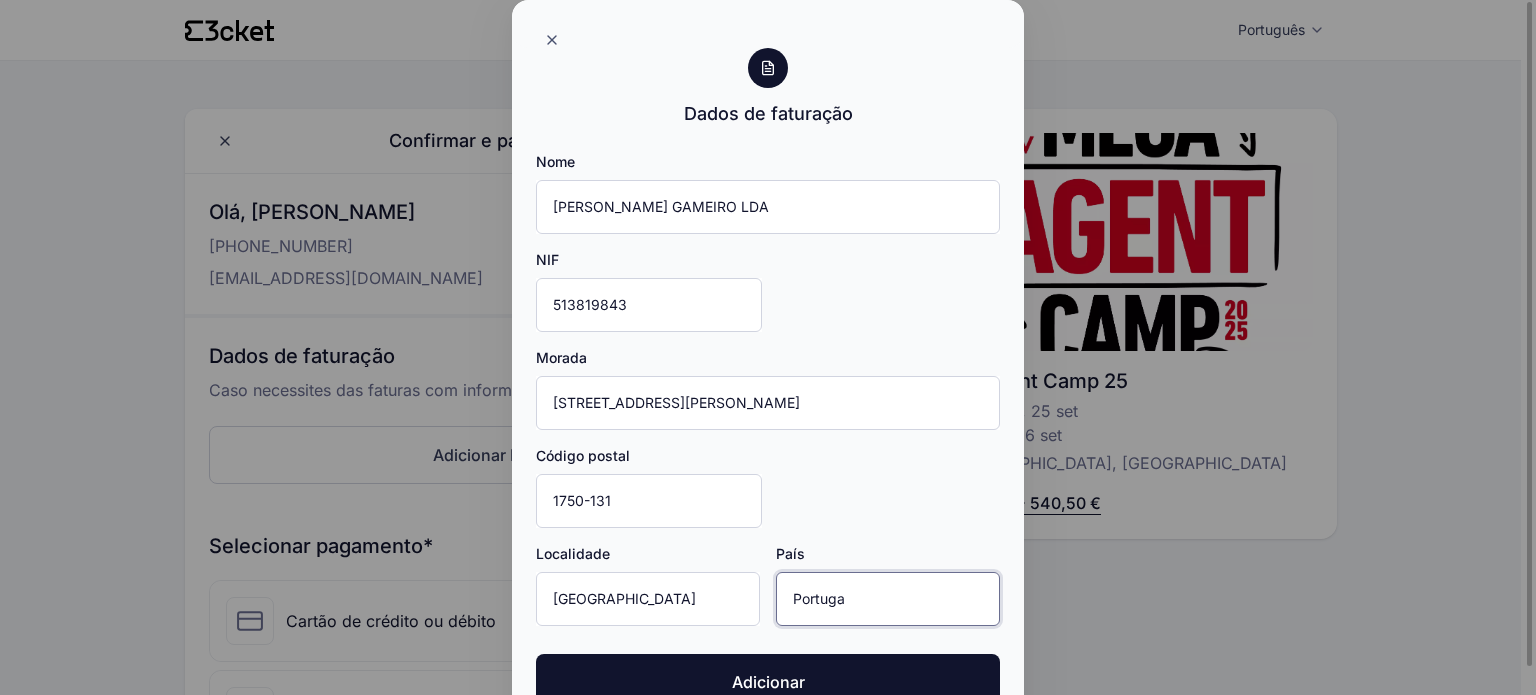 type on "Portugal" 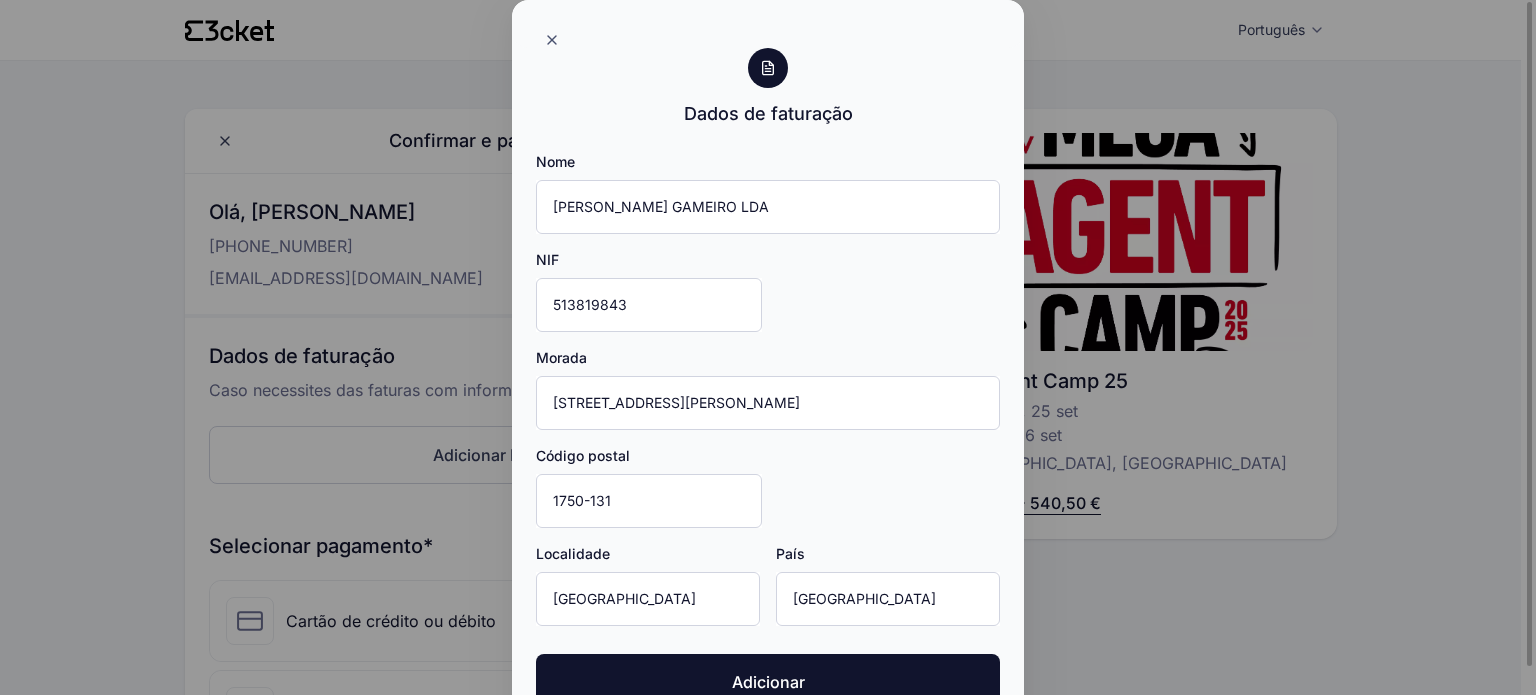click on "Nome MENANO FREIRE GAMEIRO LDA NIF 513819843 Morada Rua José Galhardo, 5-6Dto Código postal 1750-131 Localidade Lisboa País Portugal" 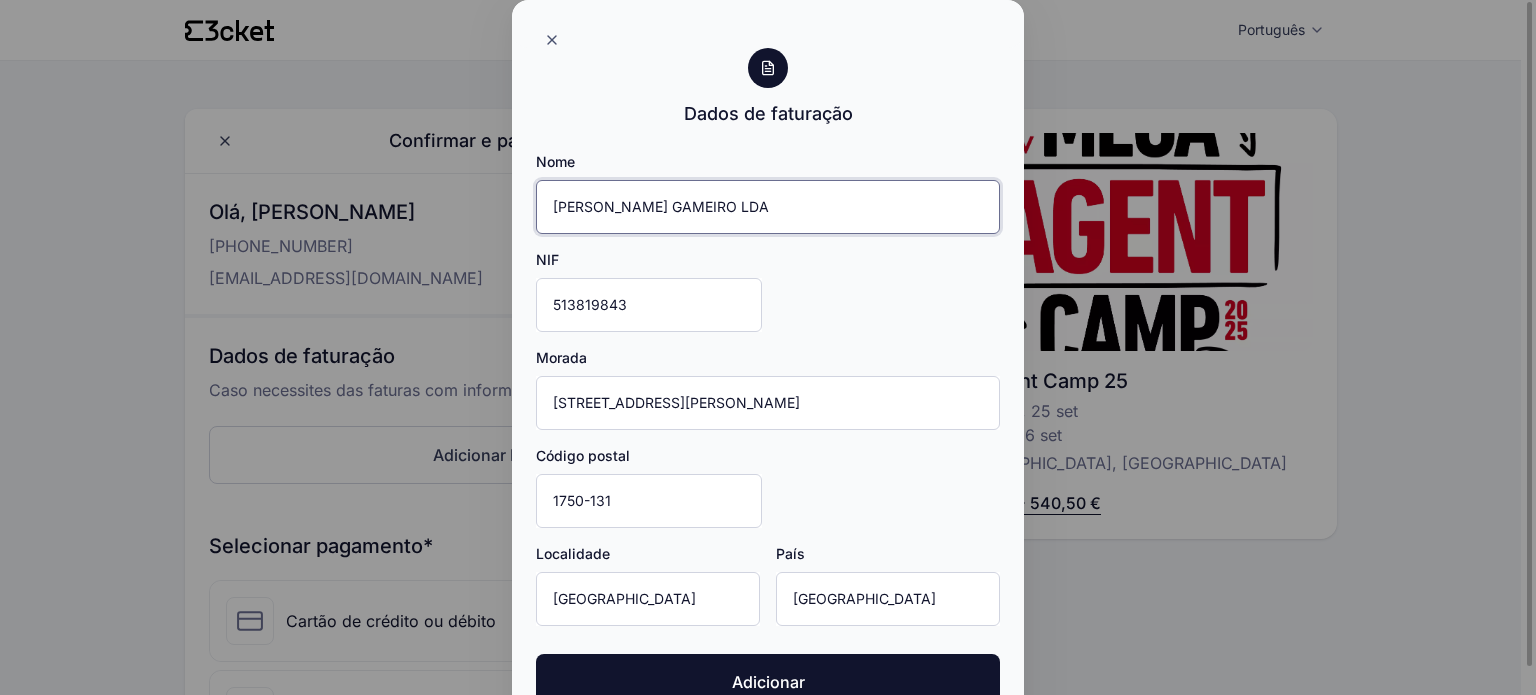 click on "MENANO FREIRE GAMEIRO LDA" at bounding box center [768, 207] 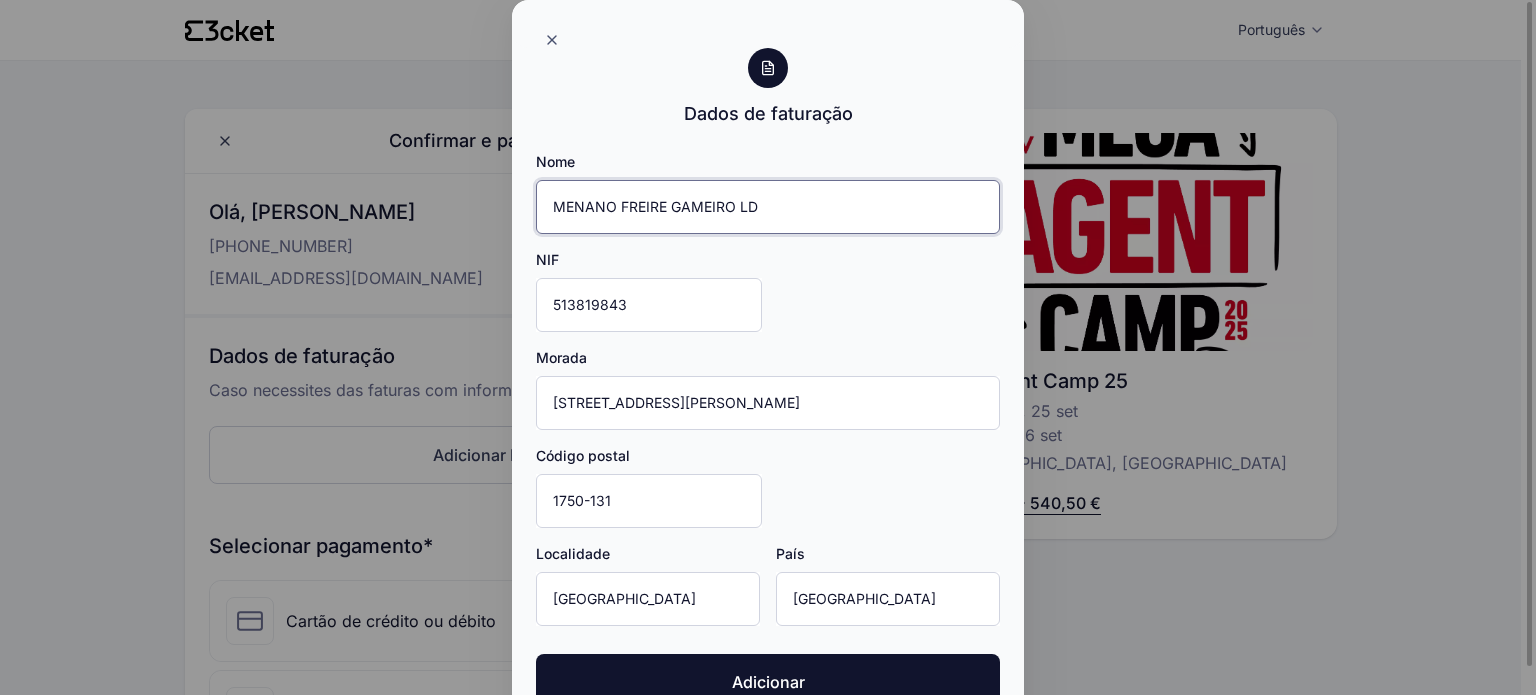 type on "MENANO FREIRE GAMEIRO LDA" 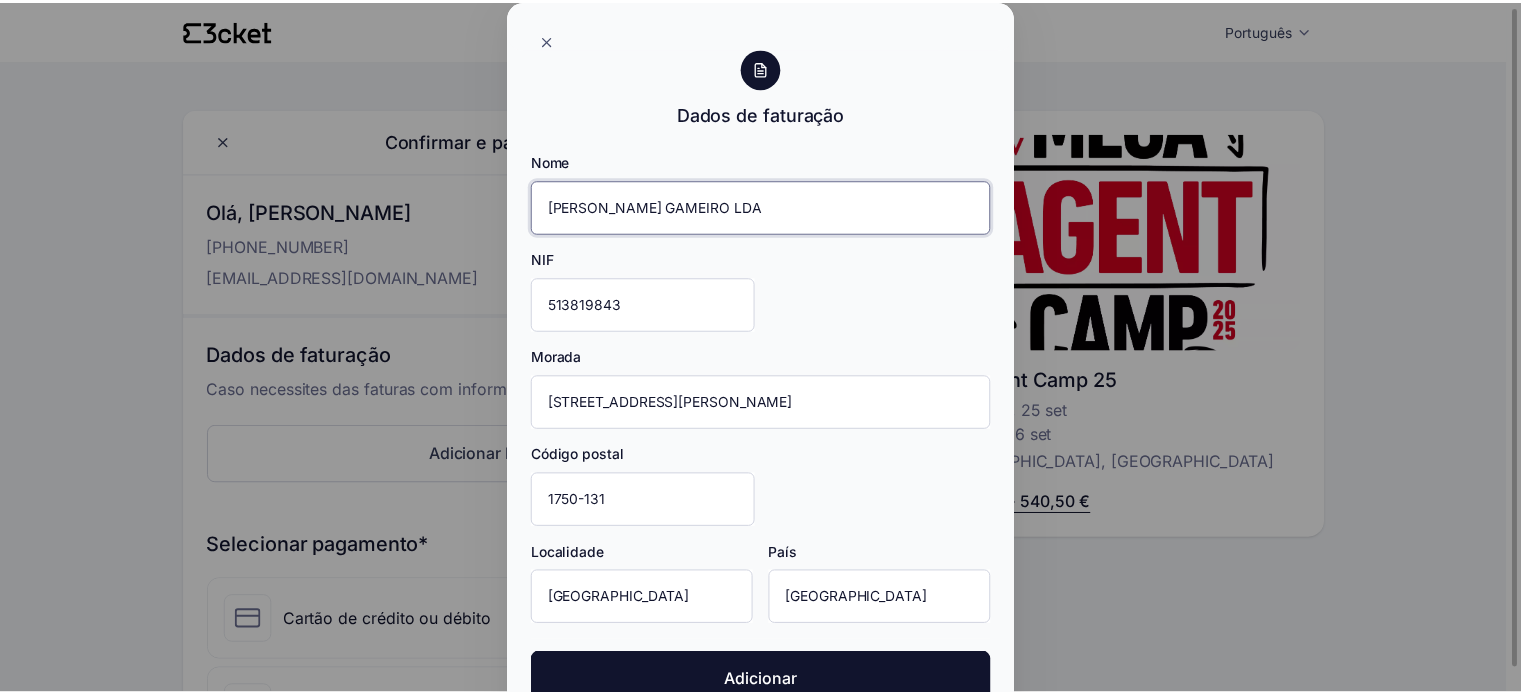 scroll, scrollTop: 36, scrollLeft: 0, axis: vertical 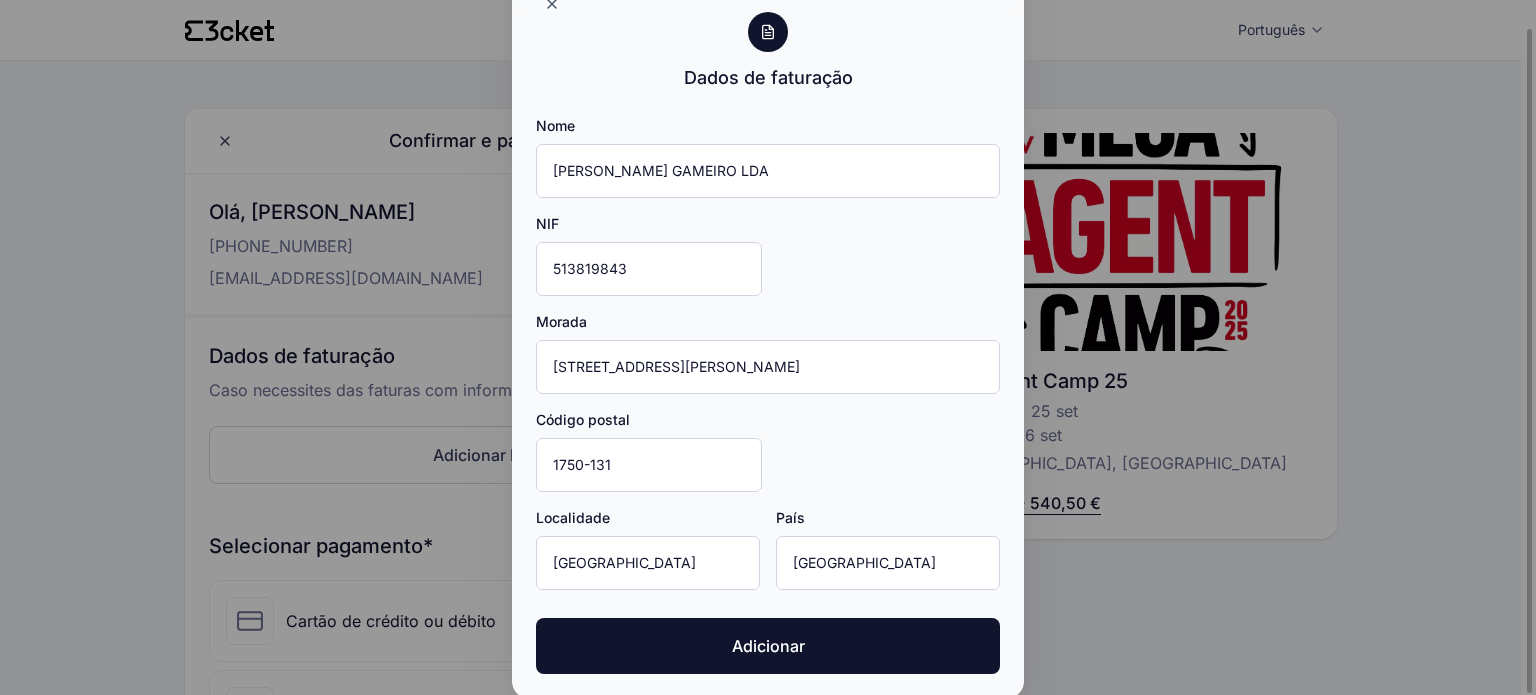 click on "Nome MENANO FREIRE GAMEIRO LDA NIF 513819843 Morada Rua José Galhardo, 5-6Dto Código postal 1750-131 Localidade Lisboa País Portugal" 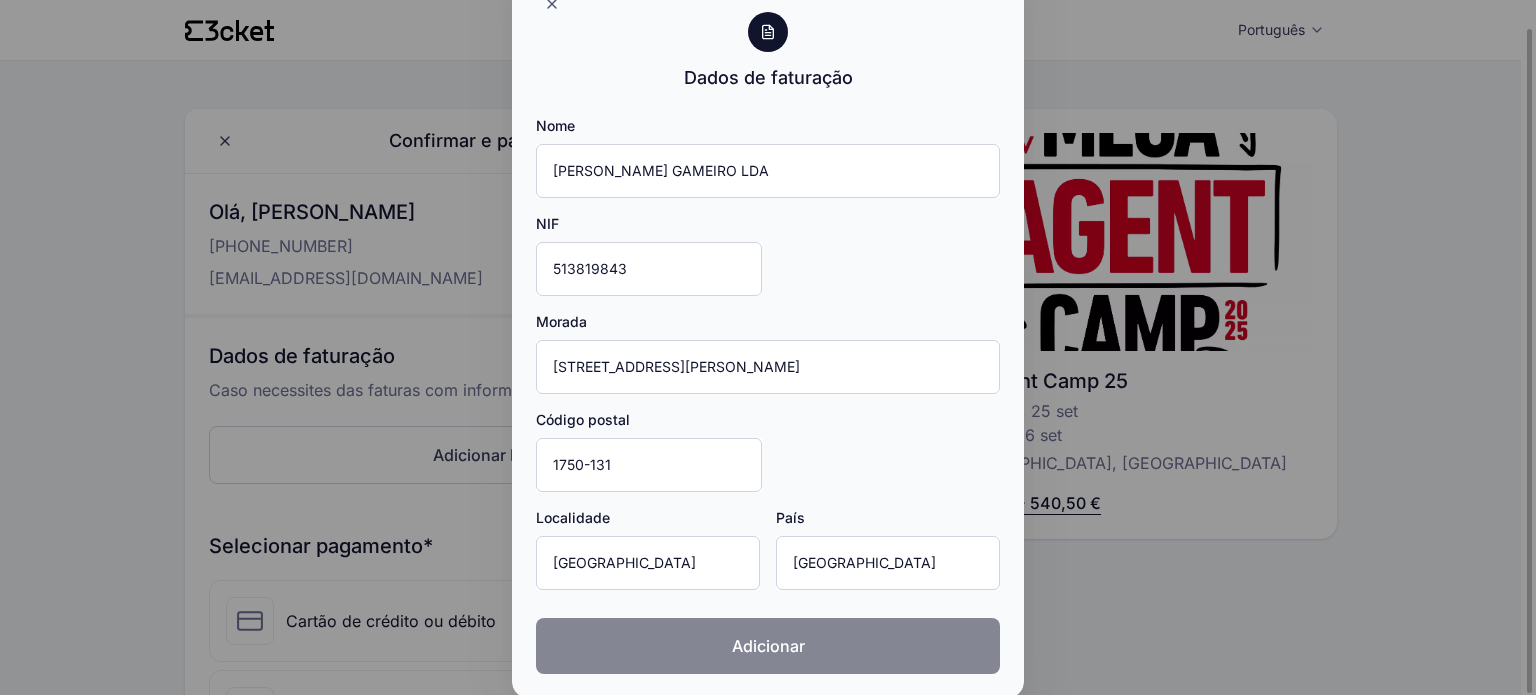 click on "Adicionar" 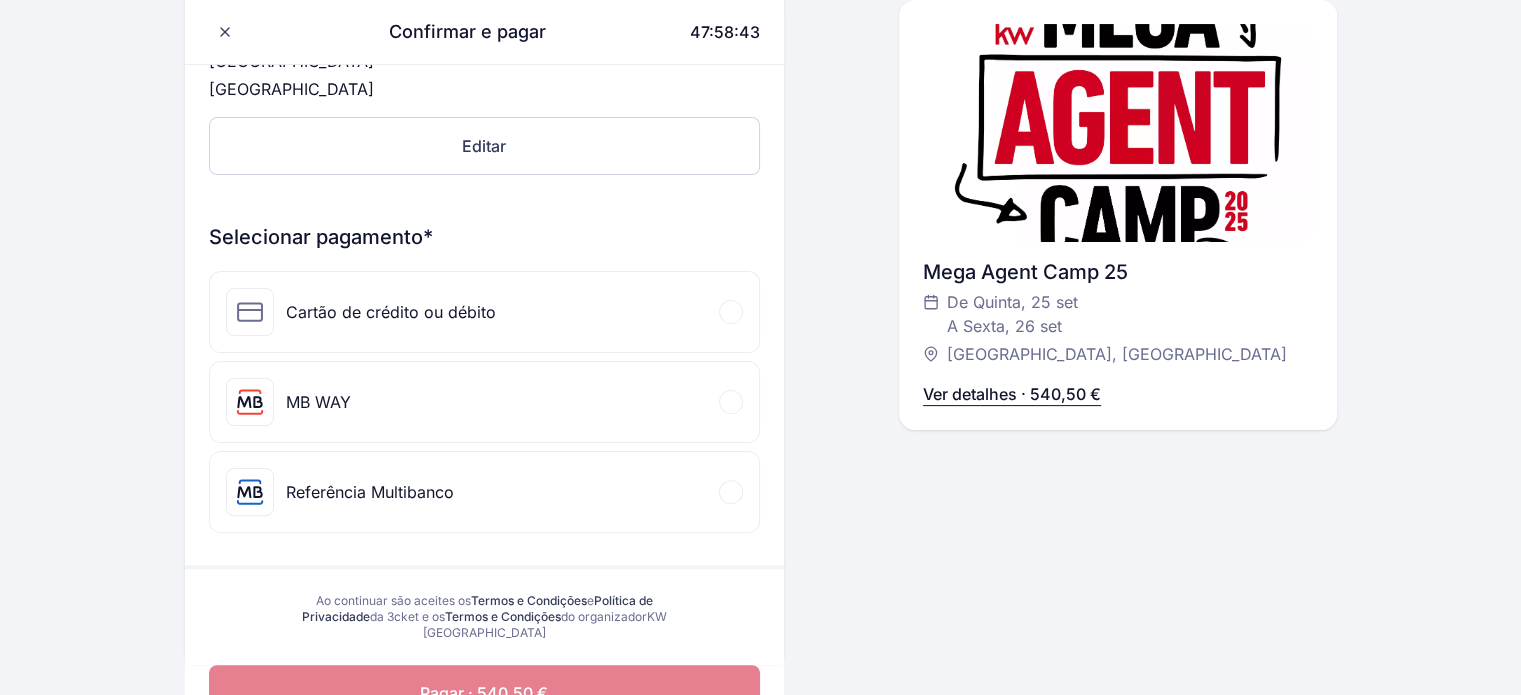 scroll, scrollTop: 500, scrollLeft: 0, axis: vertical 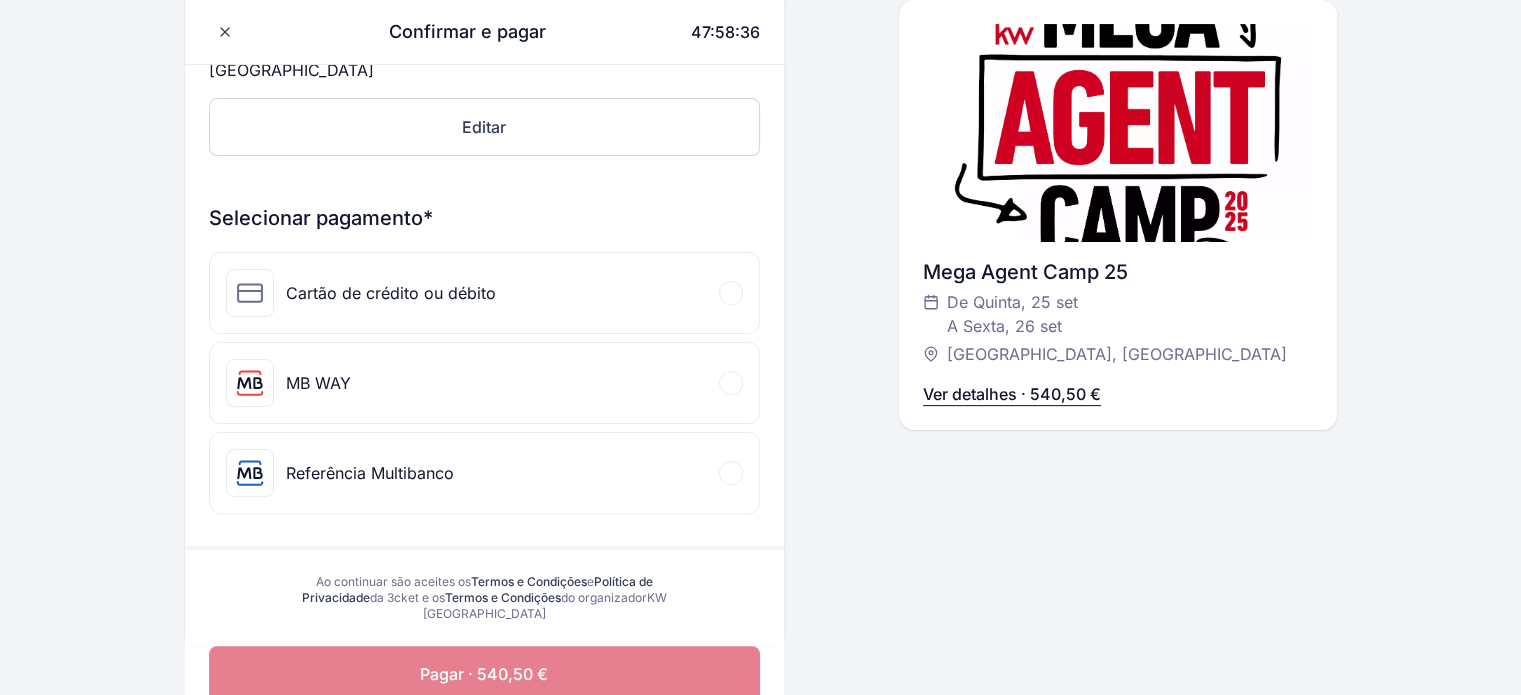 click on "Referência Multibanco" at bounding box center (484, 473) 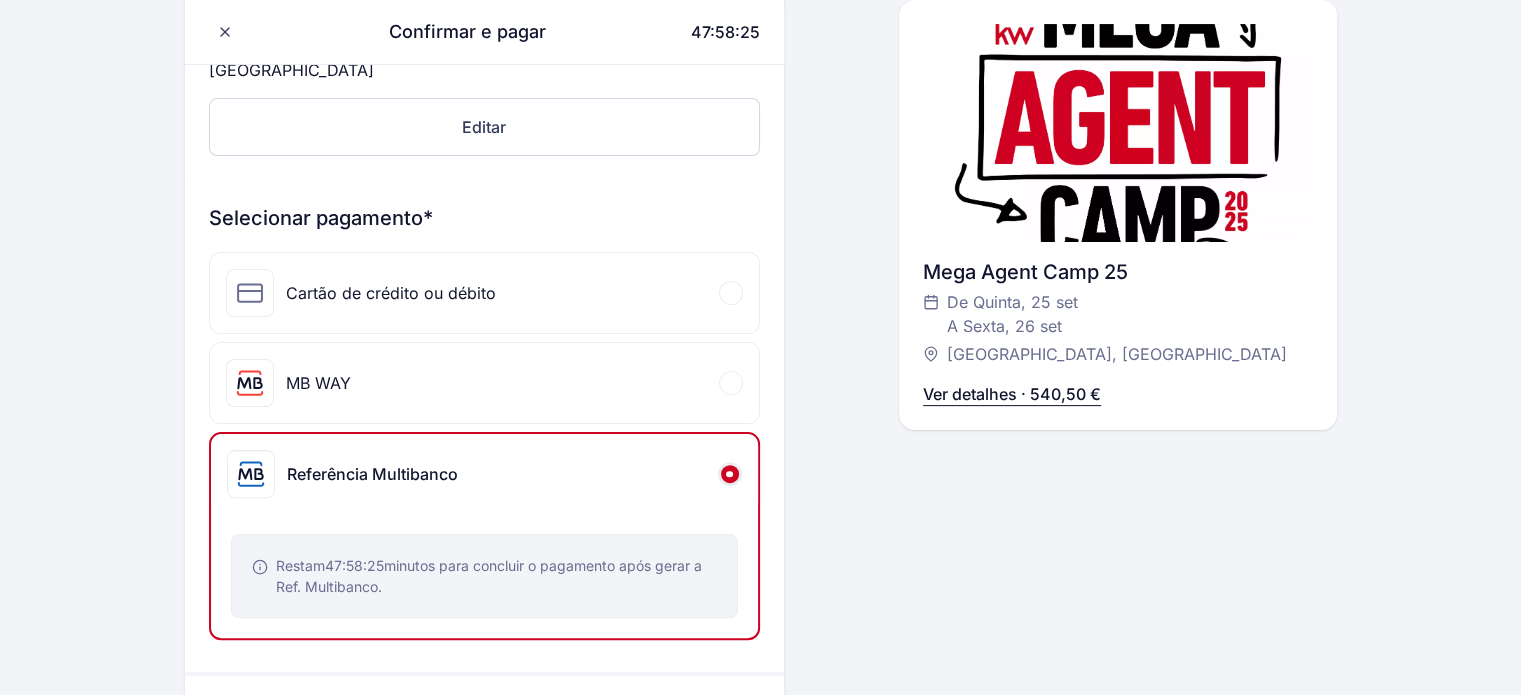 scroll, scrollTop: 700, scrollLeft: 0, axis: vertical 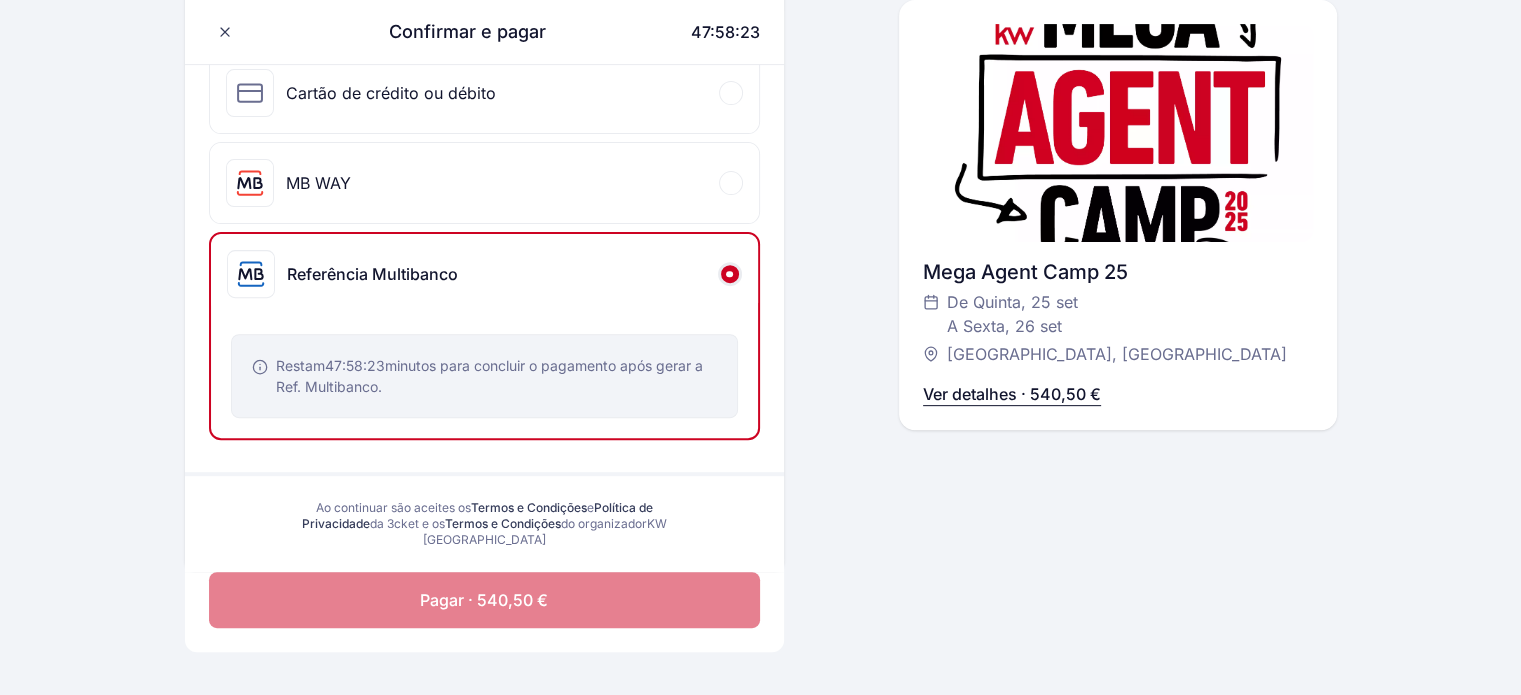 click on "Pagar · 540,50 €" 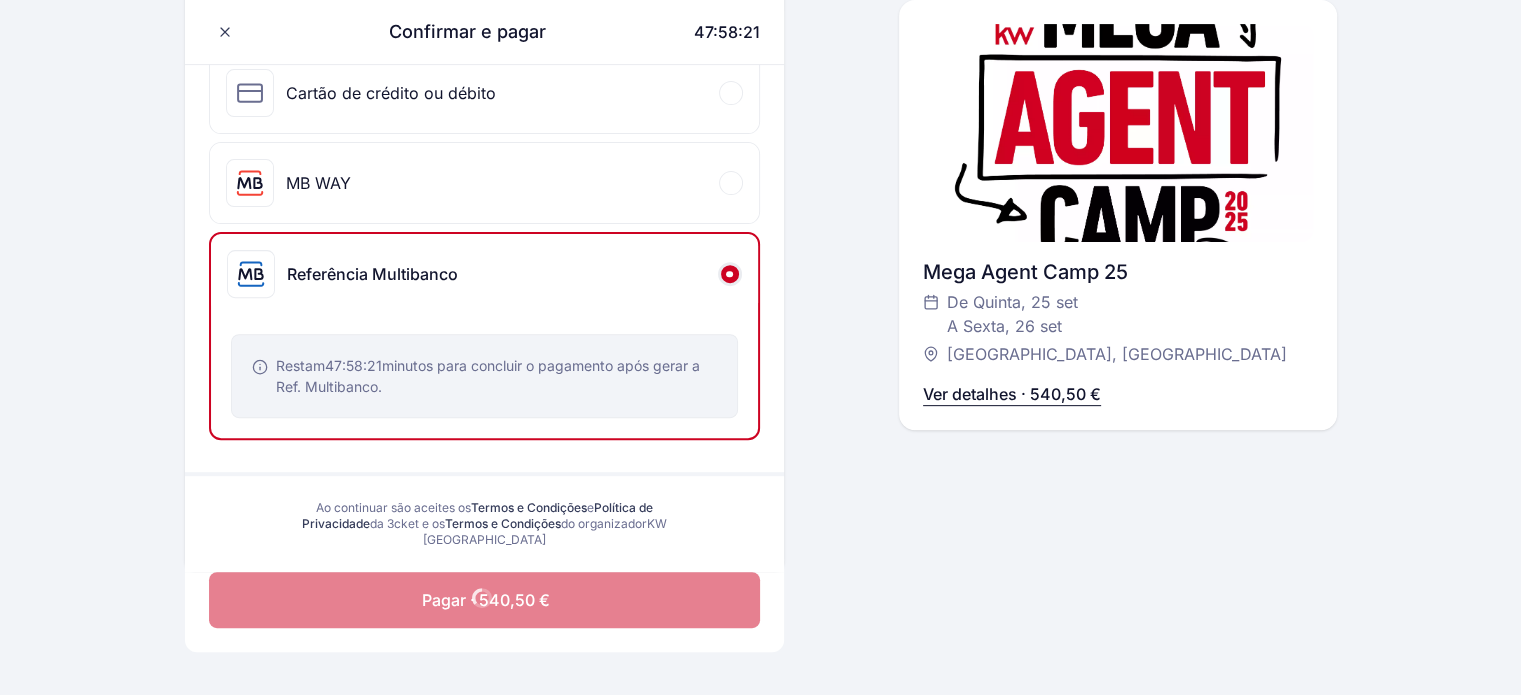 scroll, scrollTop: 603, scrollLeft: 0, axis: vertical 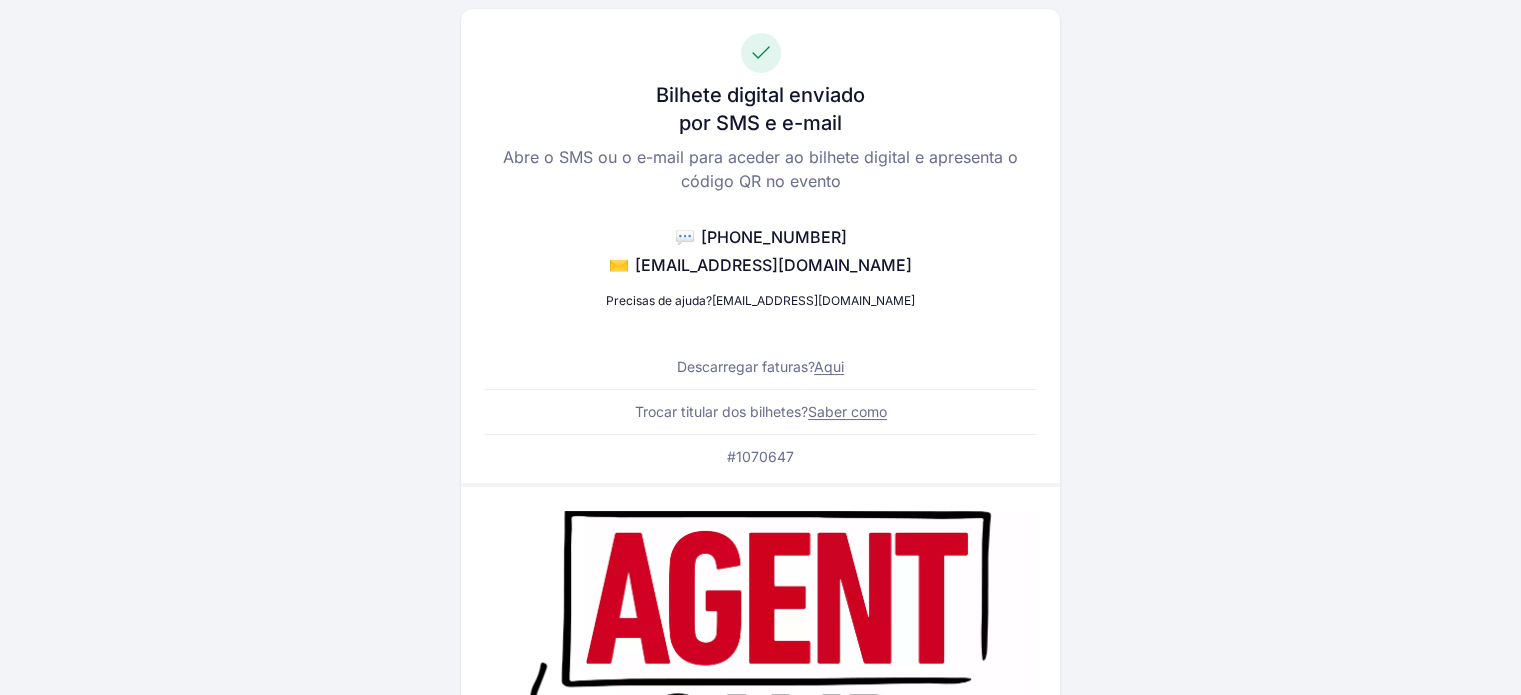 click on "Aqui" at bounding box center [829, 366] 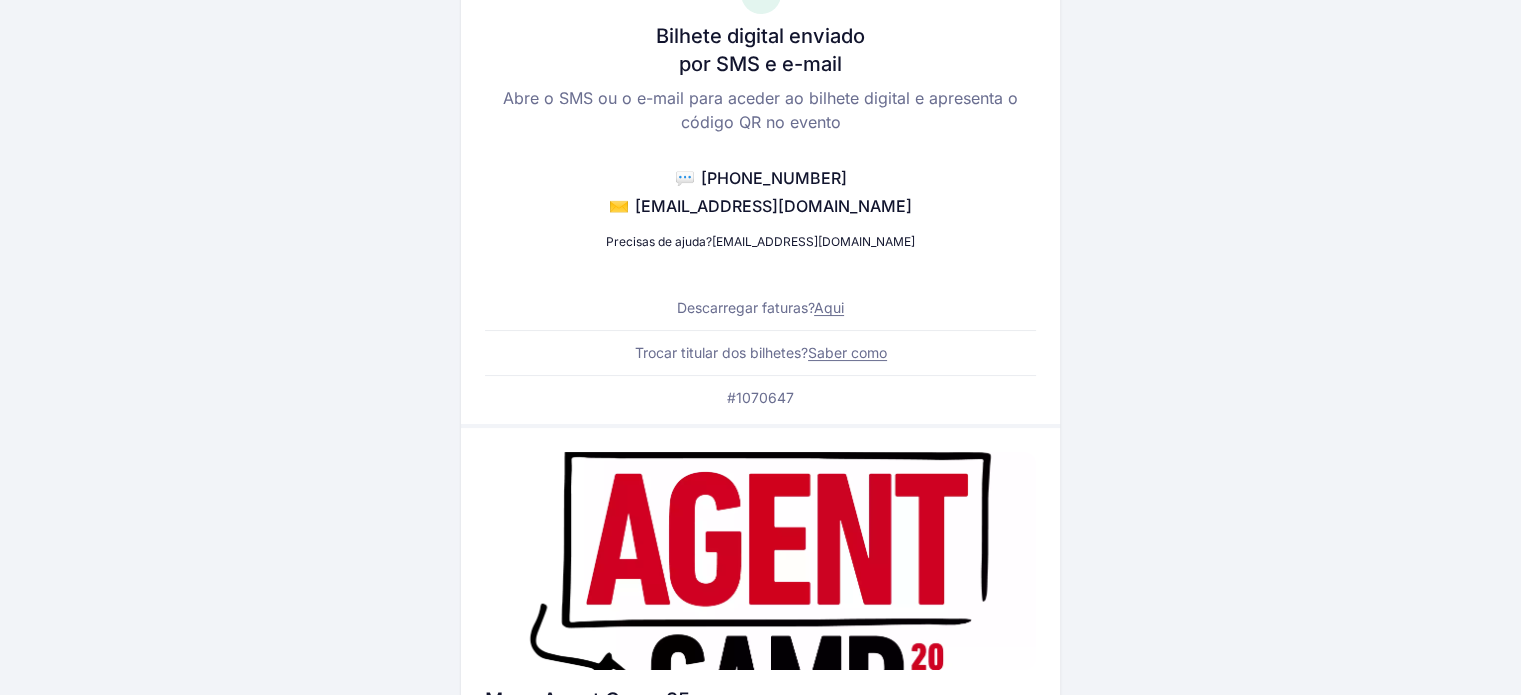 scroll, scrollTop: 0, scrollLeft: 0, axis: both 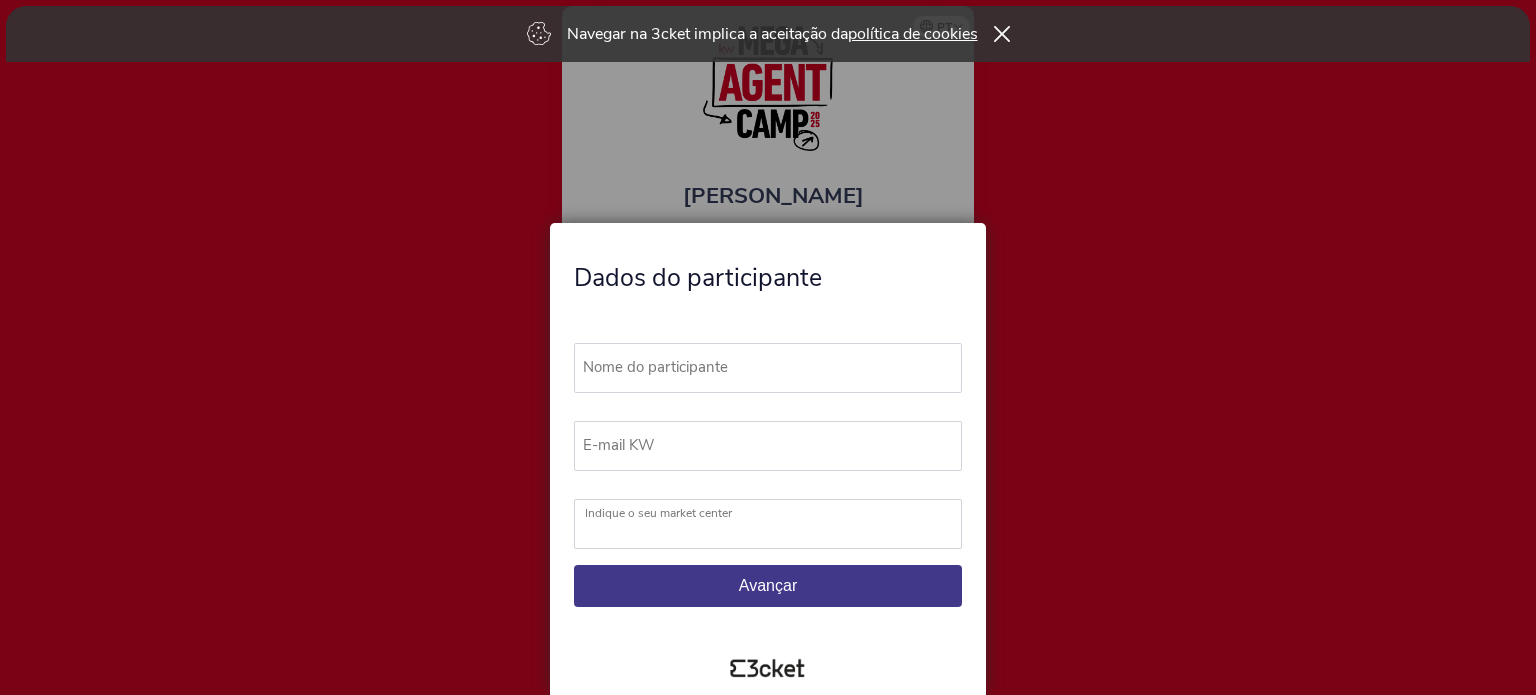 click on "Nome do participante" at bounding box center [777, 367] 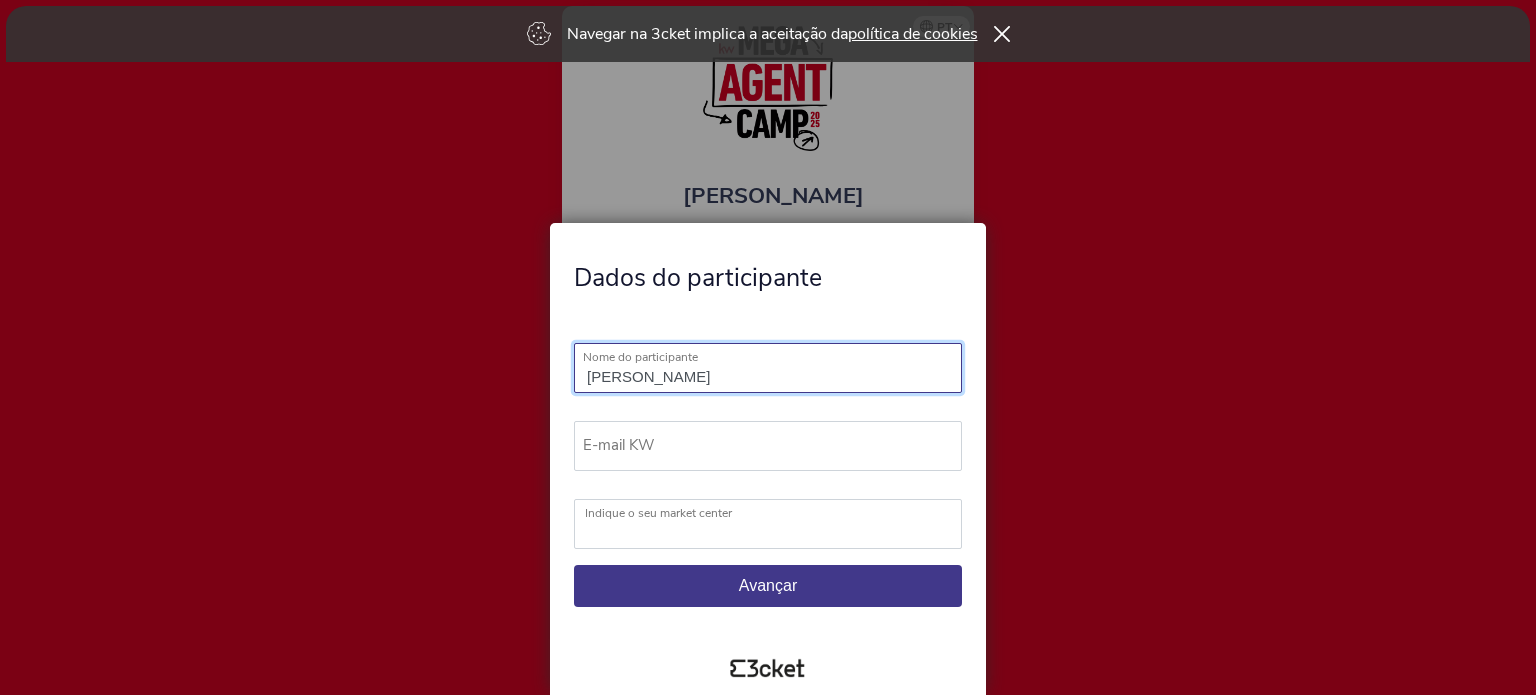 type on "Ana Menano" 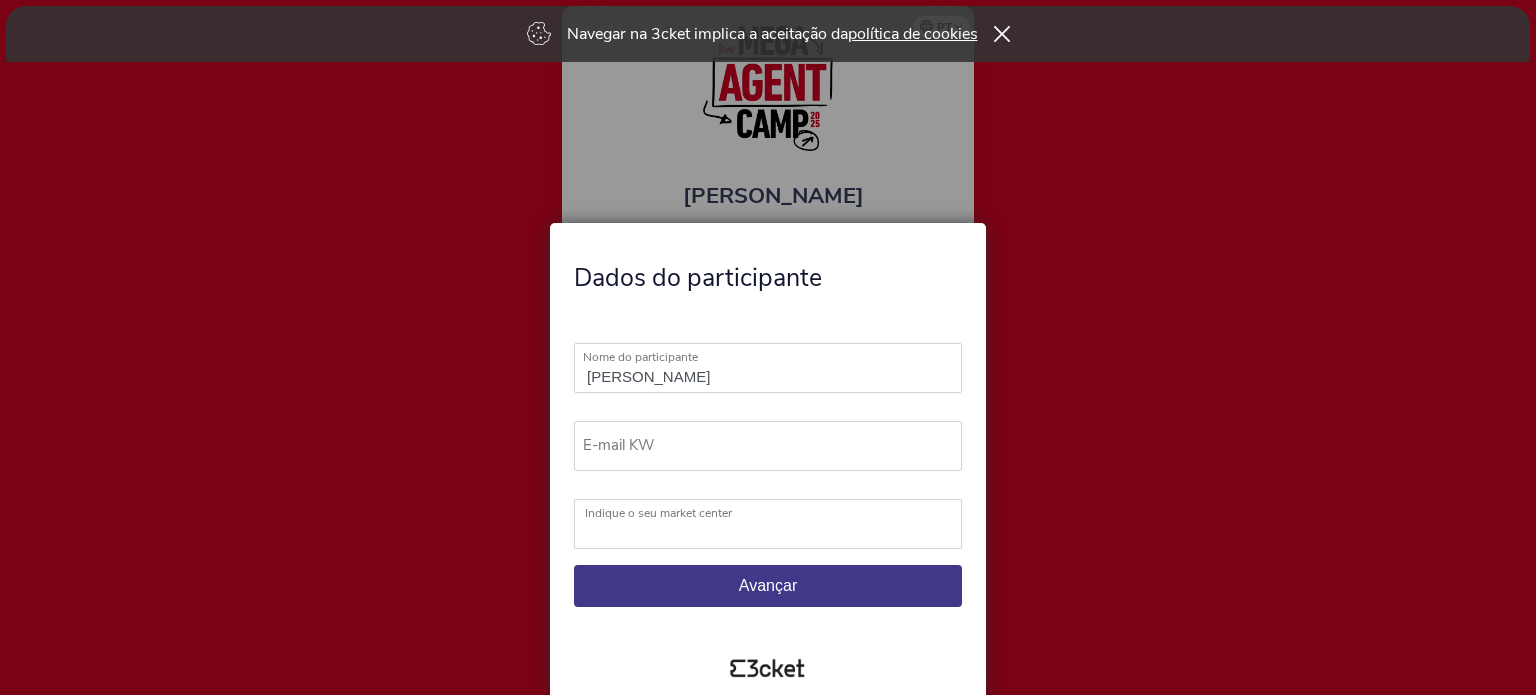 click on "E-mail KW" at bounding box center [777, 445] 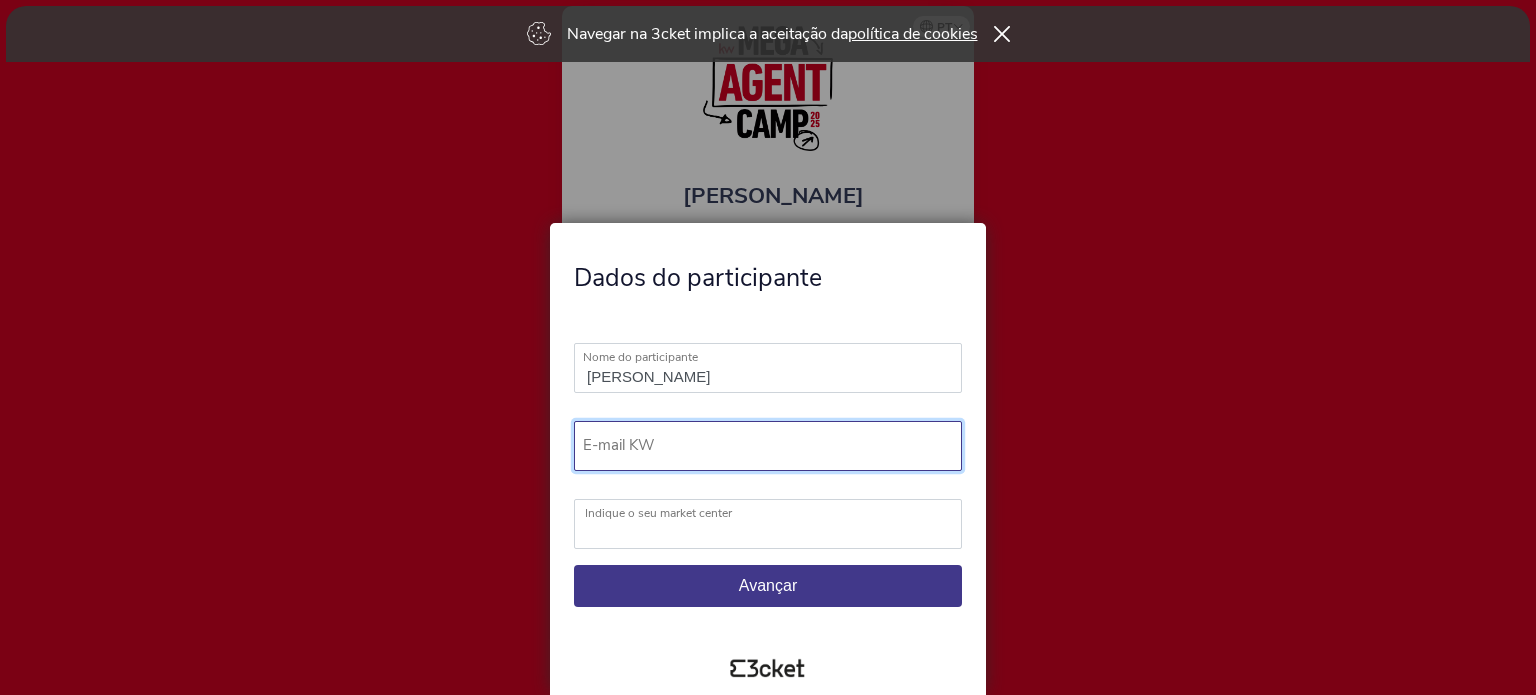 click on "E-mail KW" at bounding box center [768, 446] 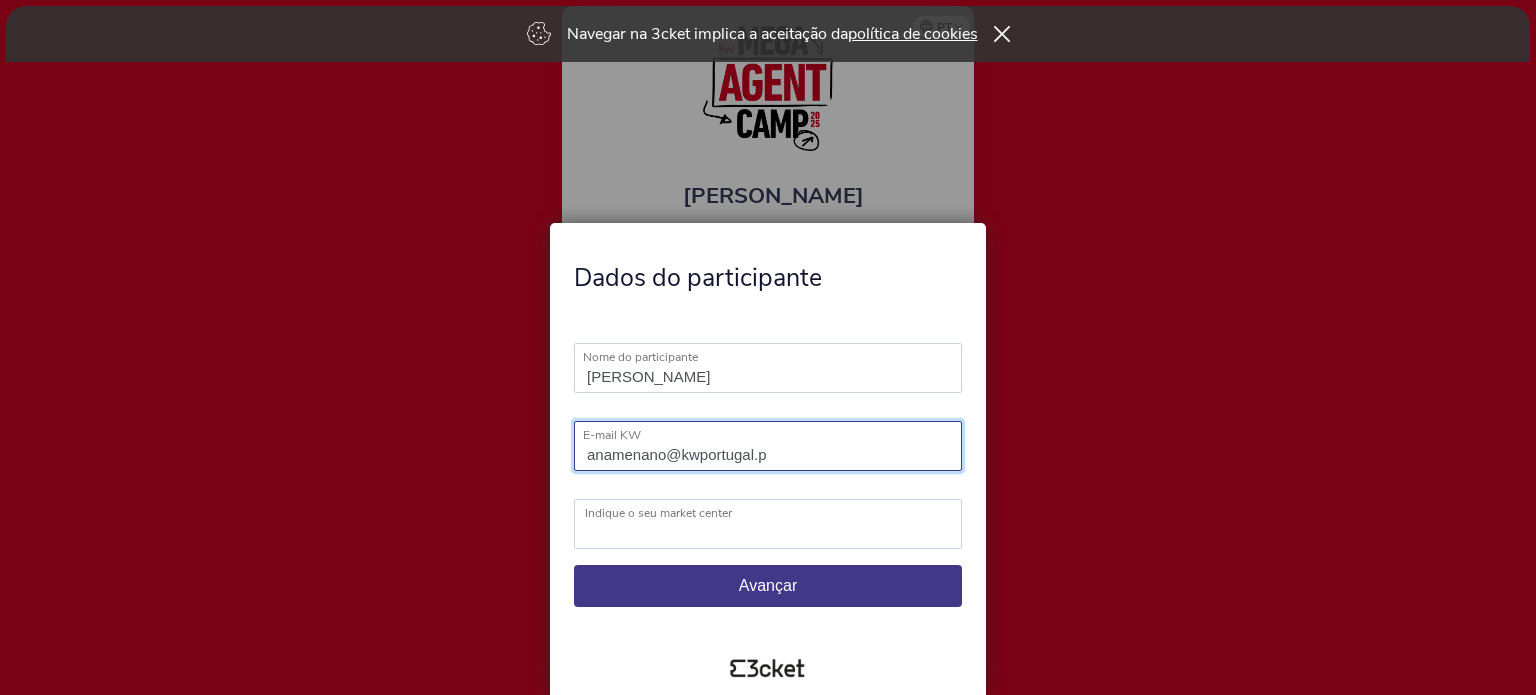 type on "anamenano@kwportugal.pt" 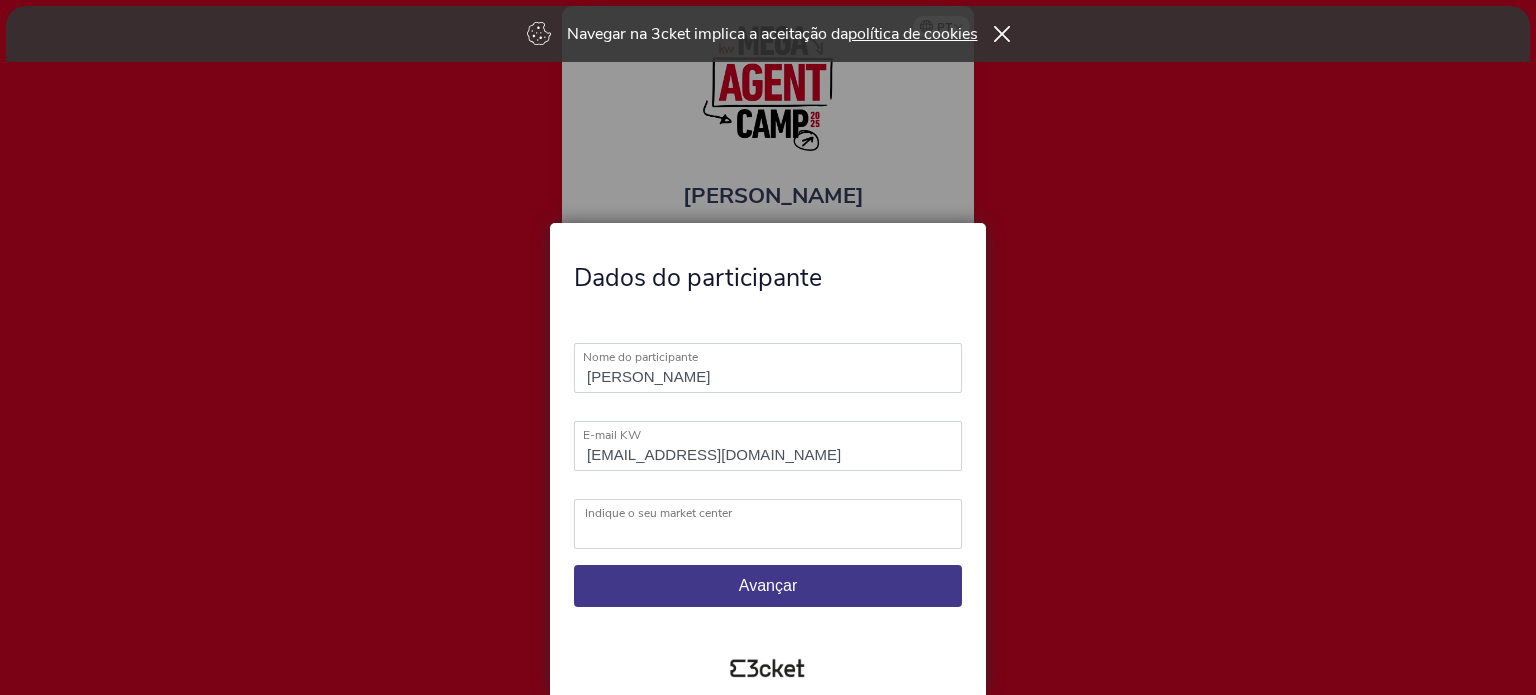 click on "Indique o seu market center" at bounding box center (779, 513) 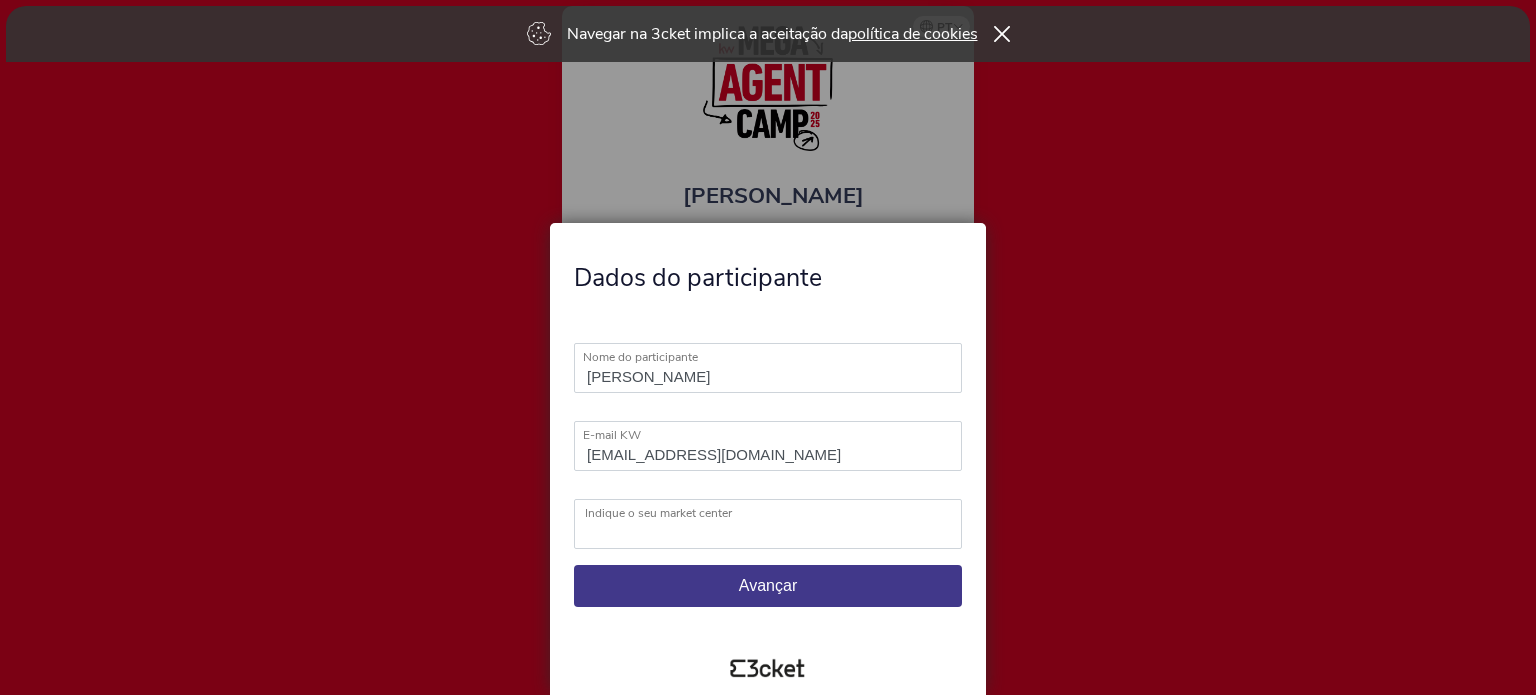 click on "Indique o seu market center" at bounding box center (779, 513) 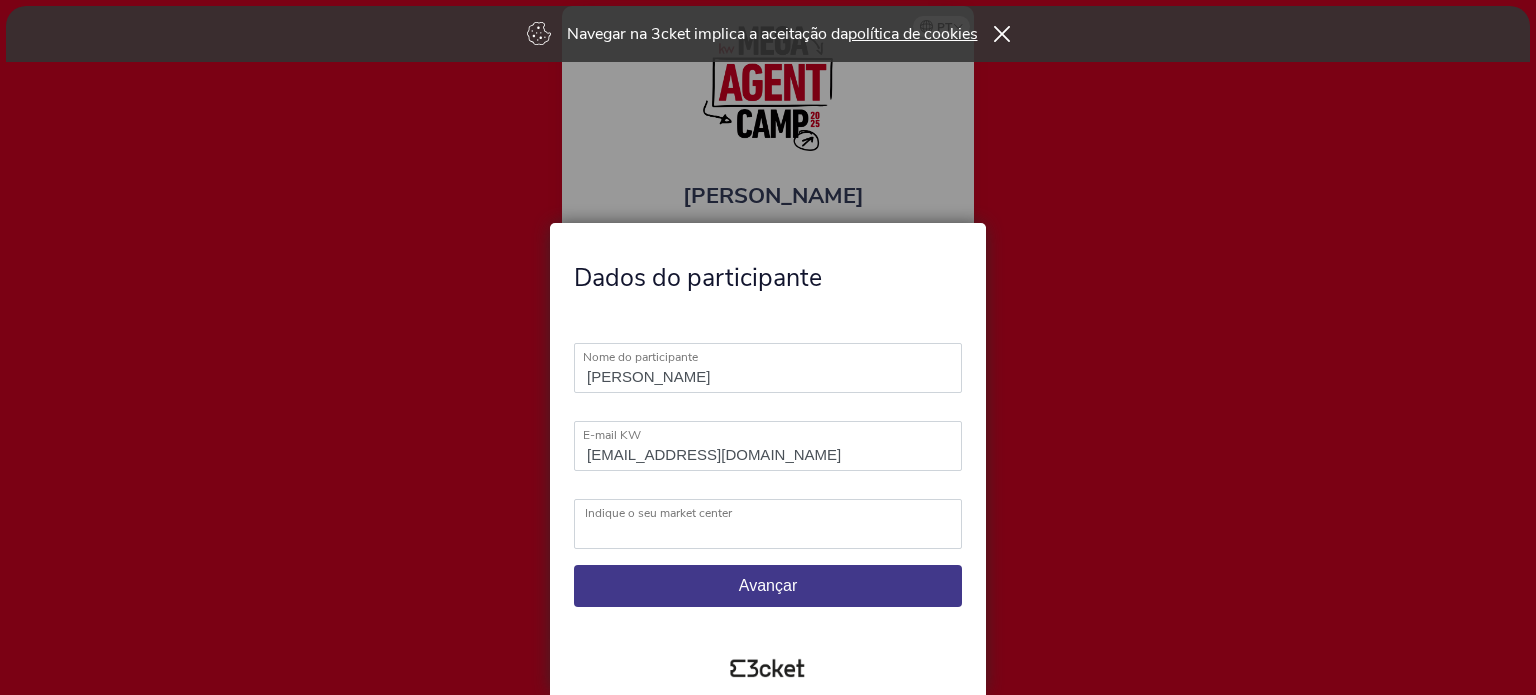 select on "KW Ábaco" 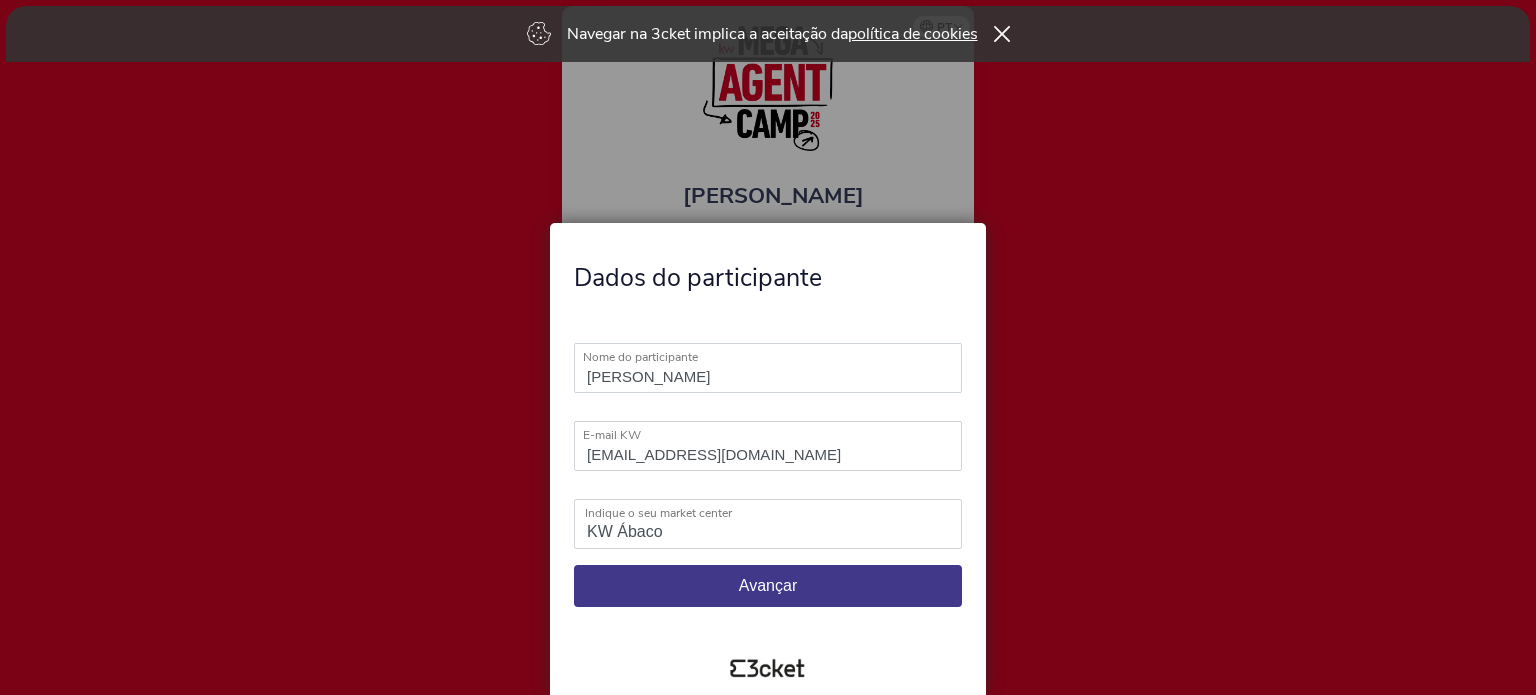click on "Avançar" at bounding box center (768, 585) 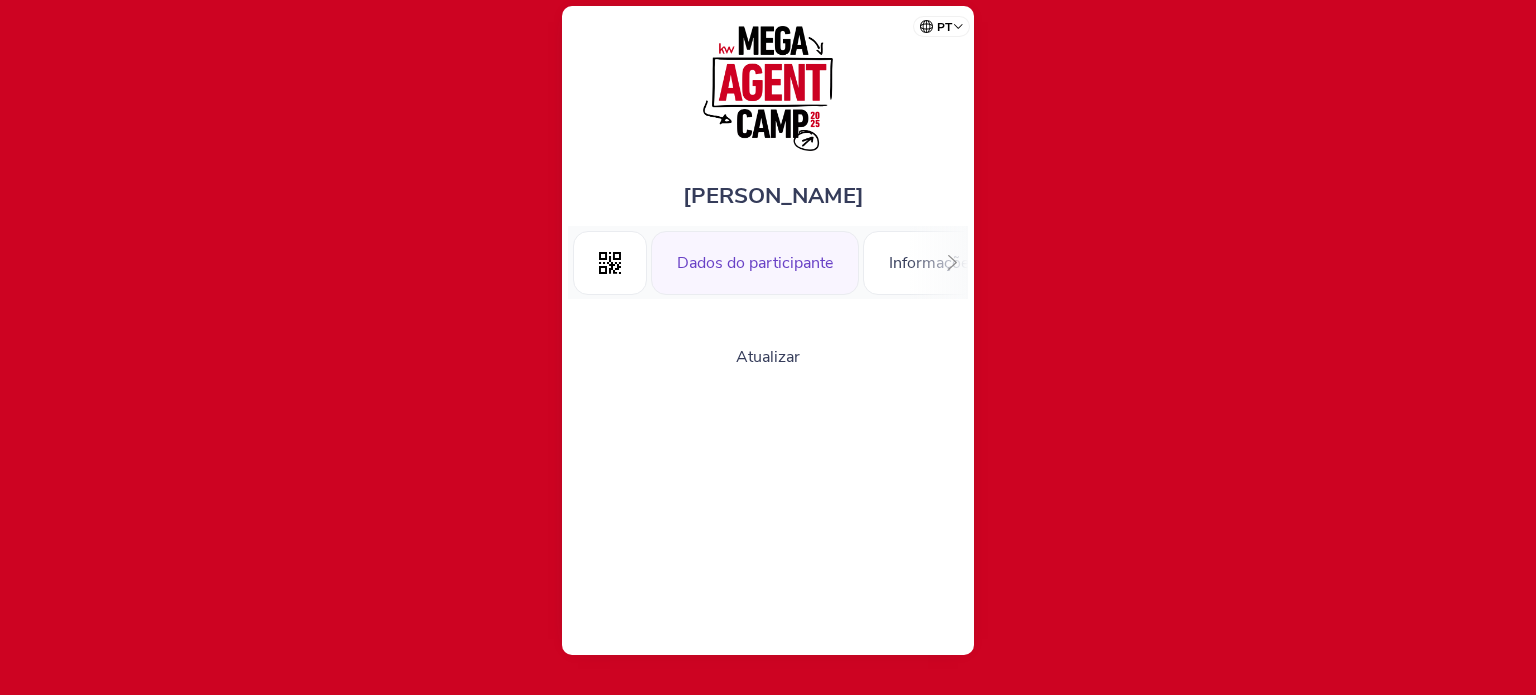 scroll, scrollTop: 0, scrollLeft: 0, axis: both 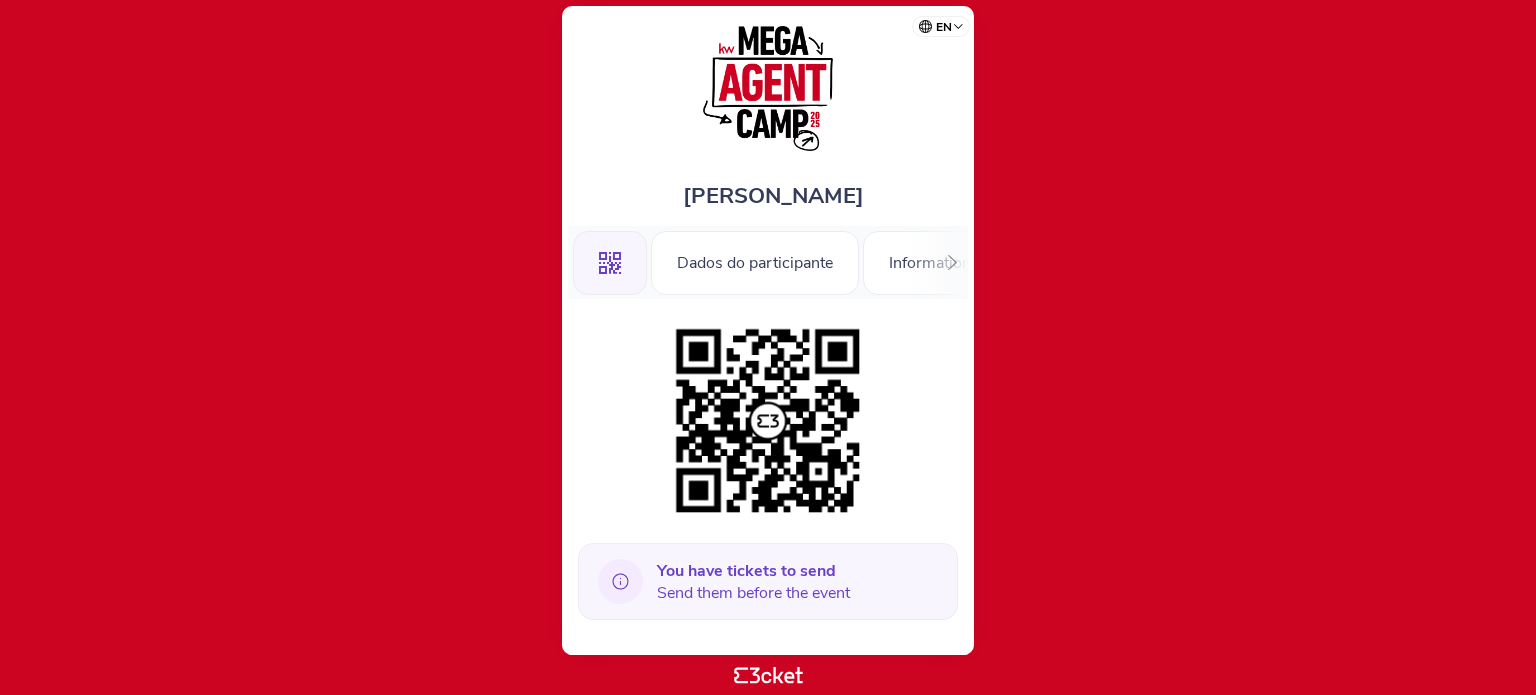 click 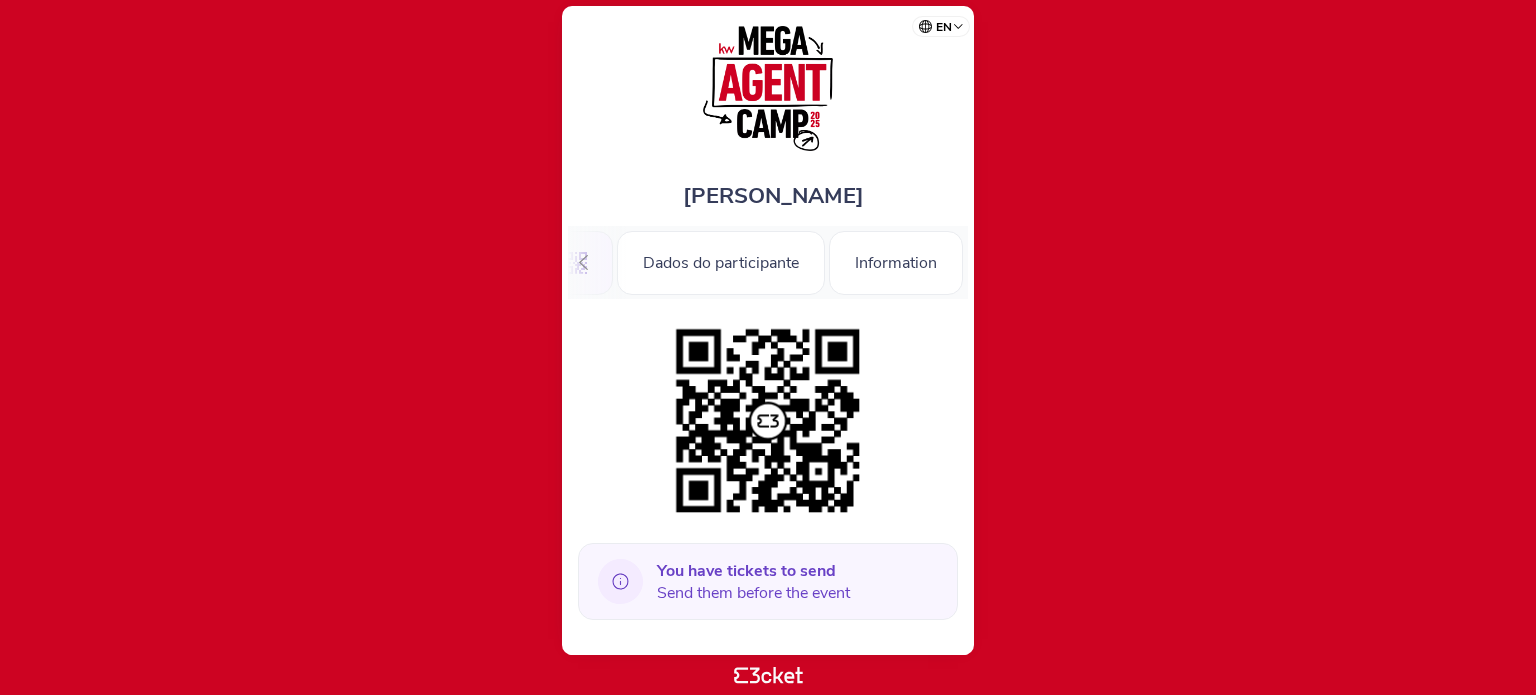 scroll, scrollTop: 0, scrollLeft: 35, axis: horizontal 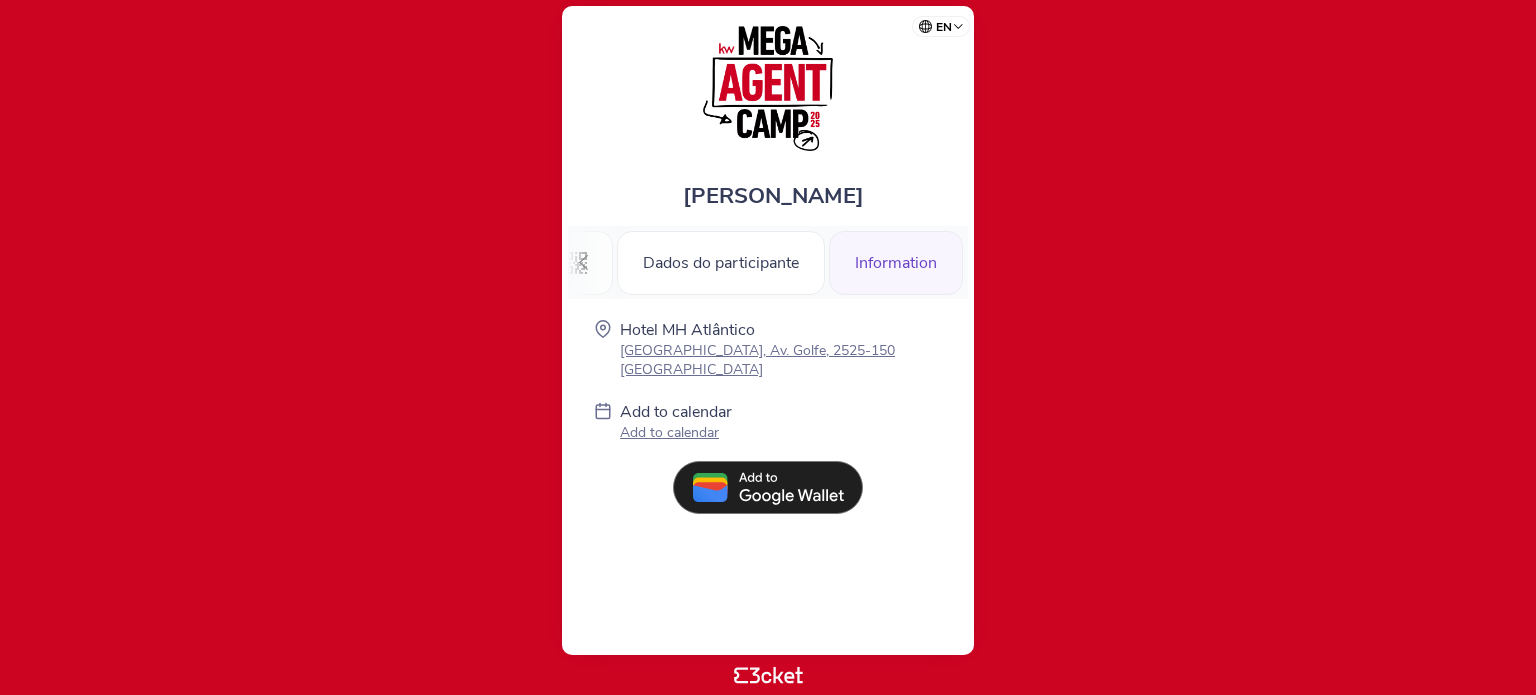 click on "Add to calendar" at bounding box center (676, 432) 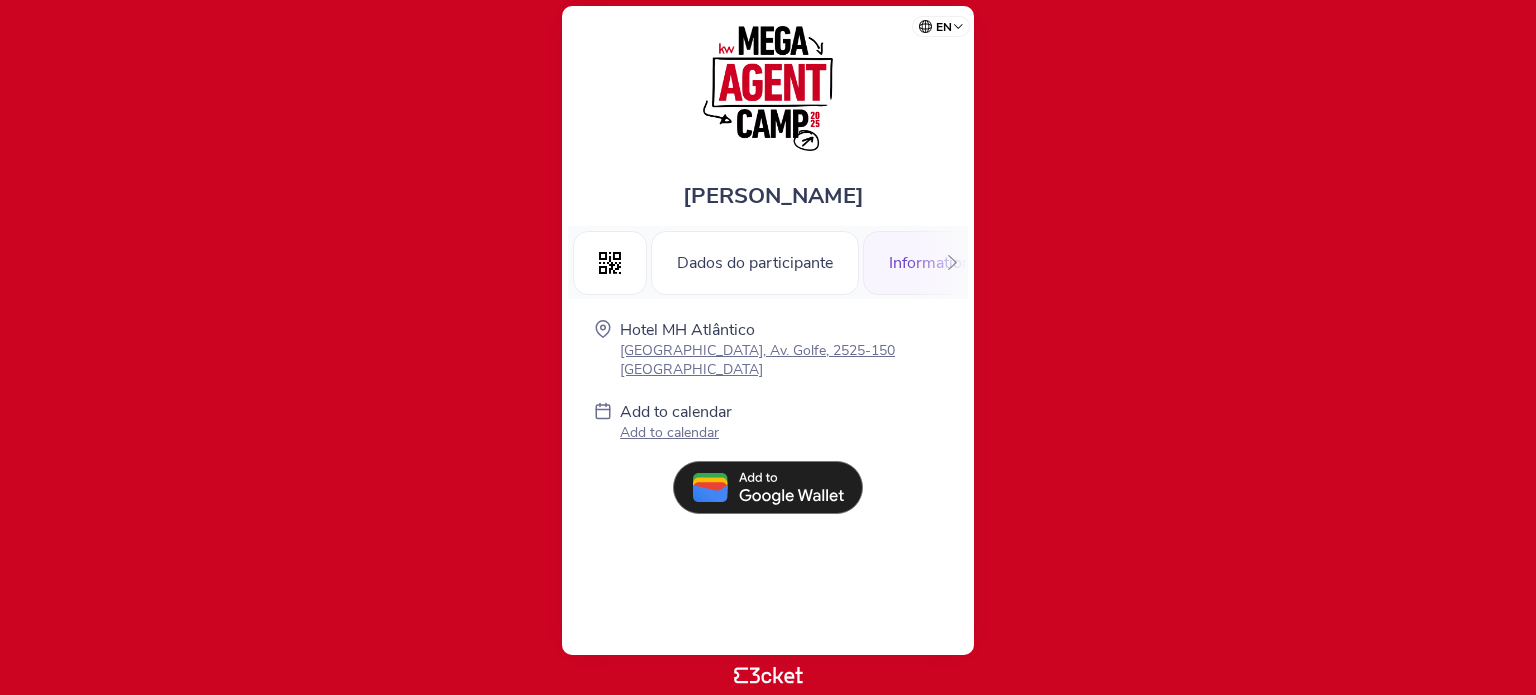 scroll, scrollTop: 0, scrollLeft: 0, axis: both 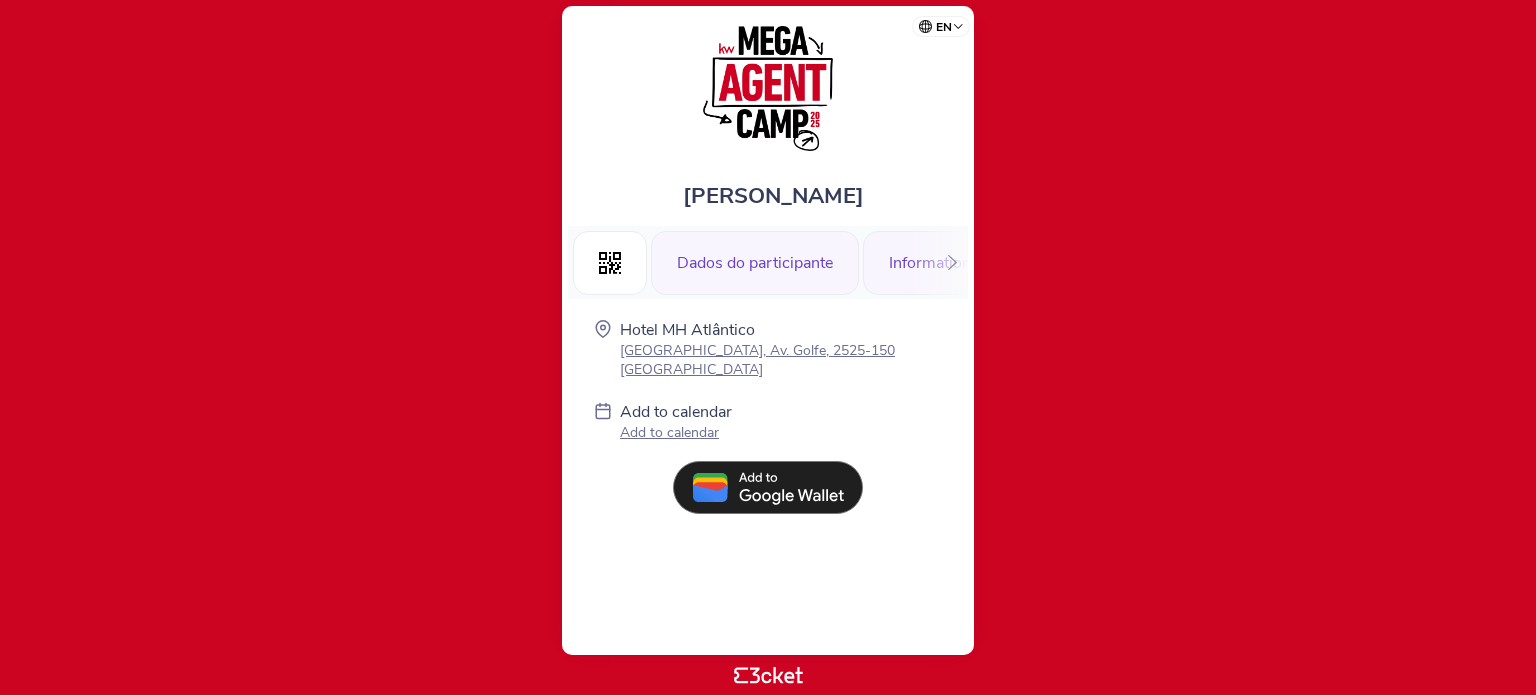 click on "Dados do participante" at bounding box center [755, 263] 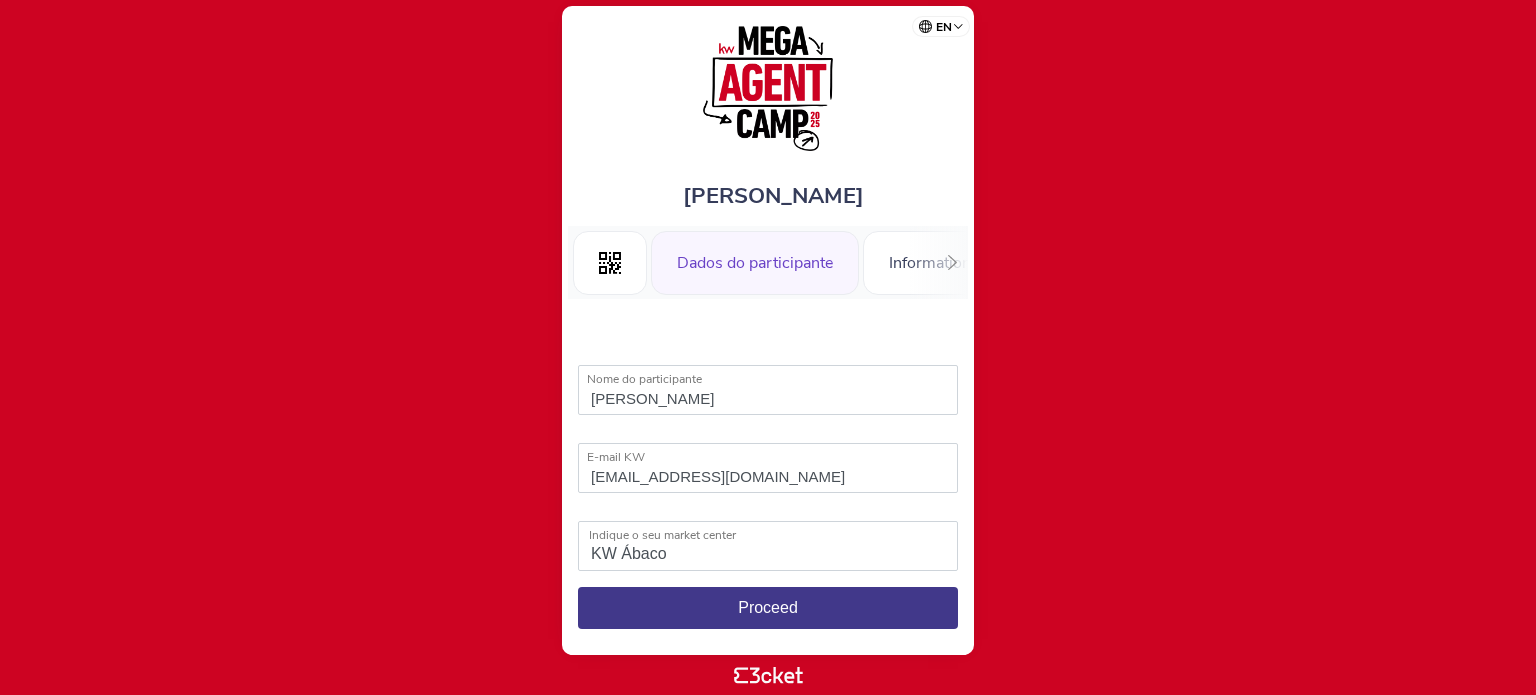 select on "KW Ábaco" 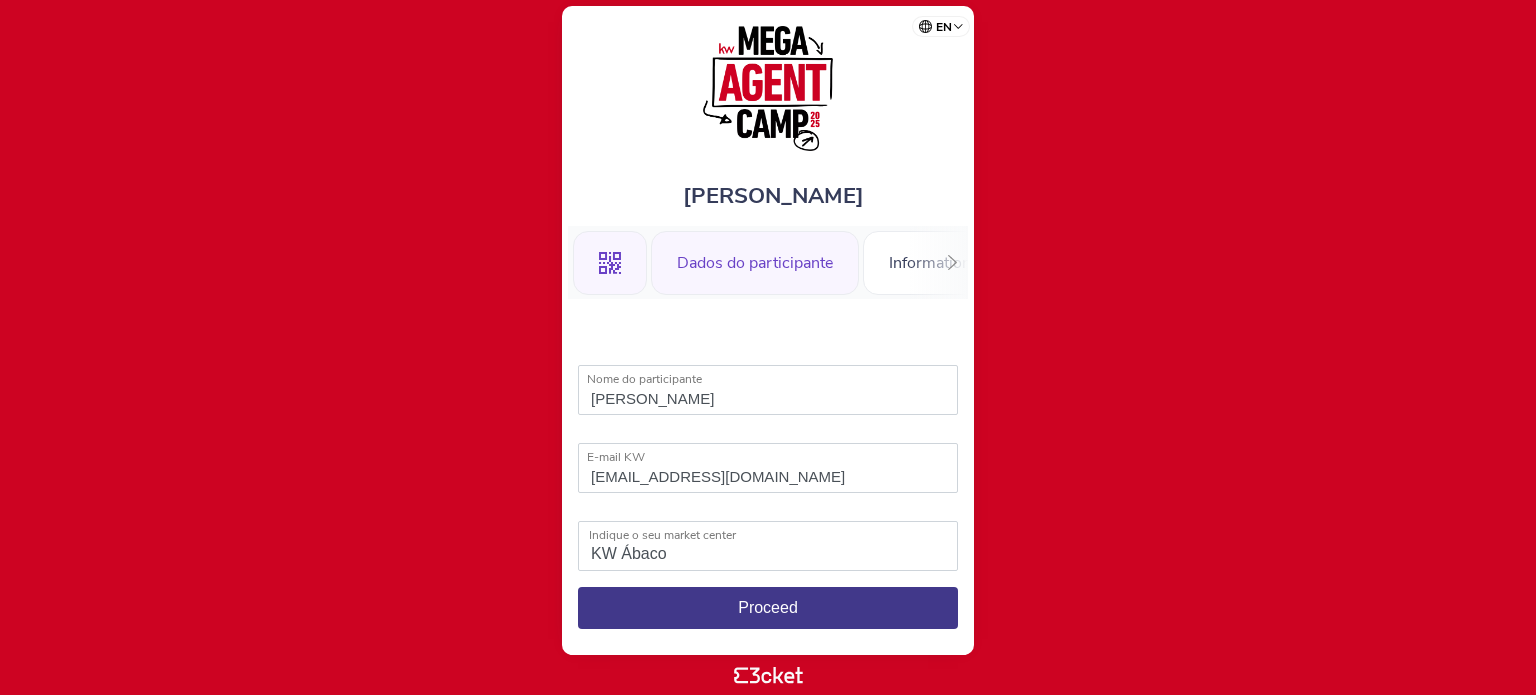 click on ".st0{fill-rule:evenodd;clip-rule:evenodd;}" at bounding box center (610, 263) 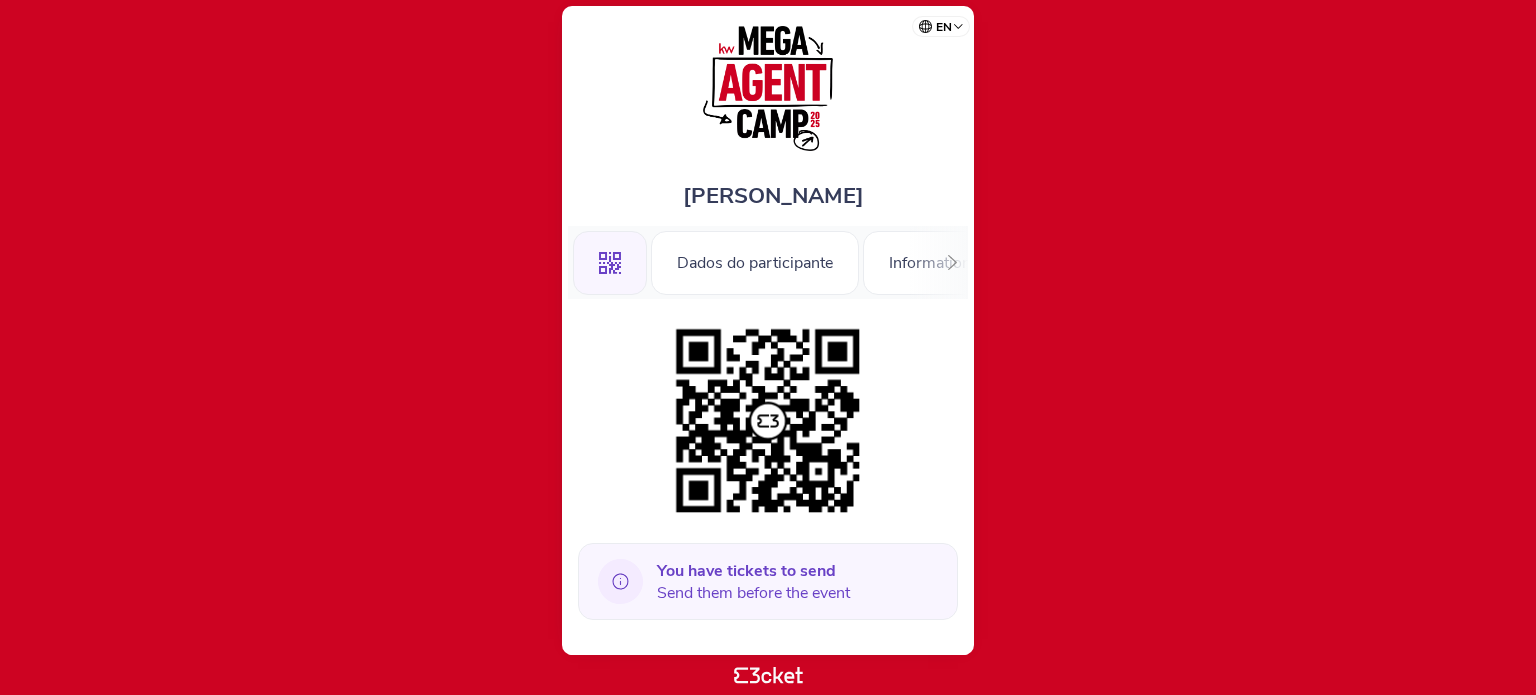 scroll, scrollTop: 0, scrollLeft: 0, axis: both 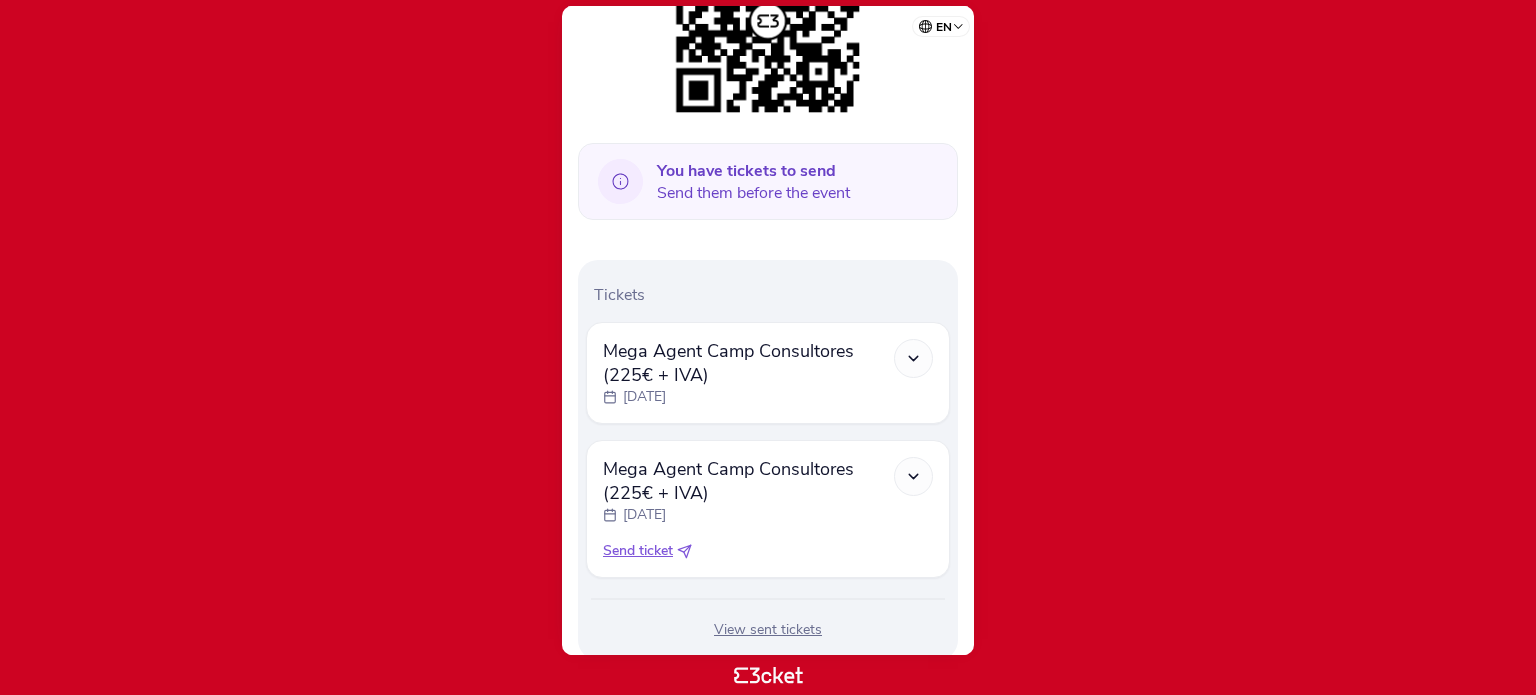 click 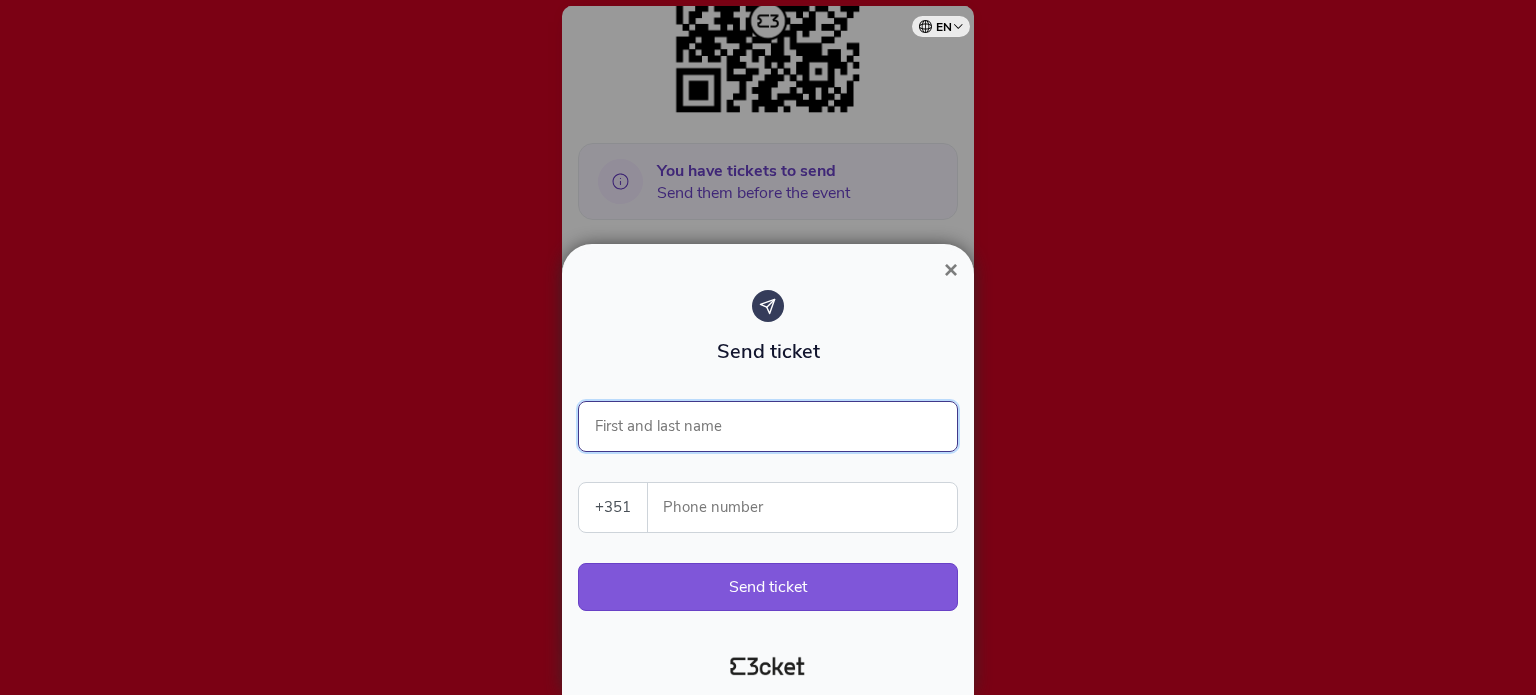 click on "First and last name" at bounding box center [768, 426] 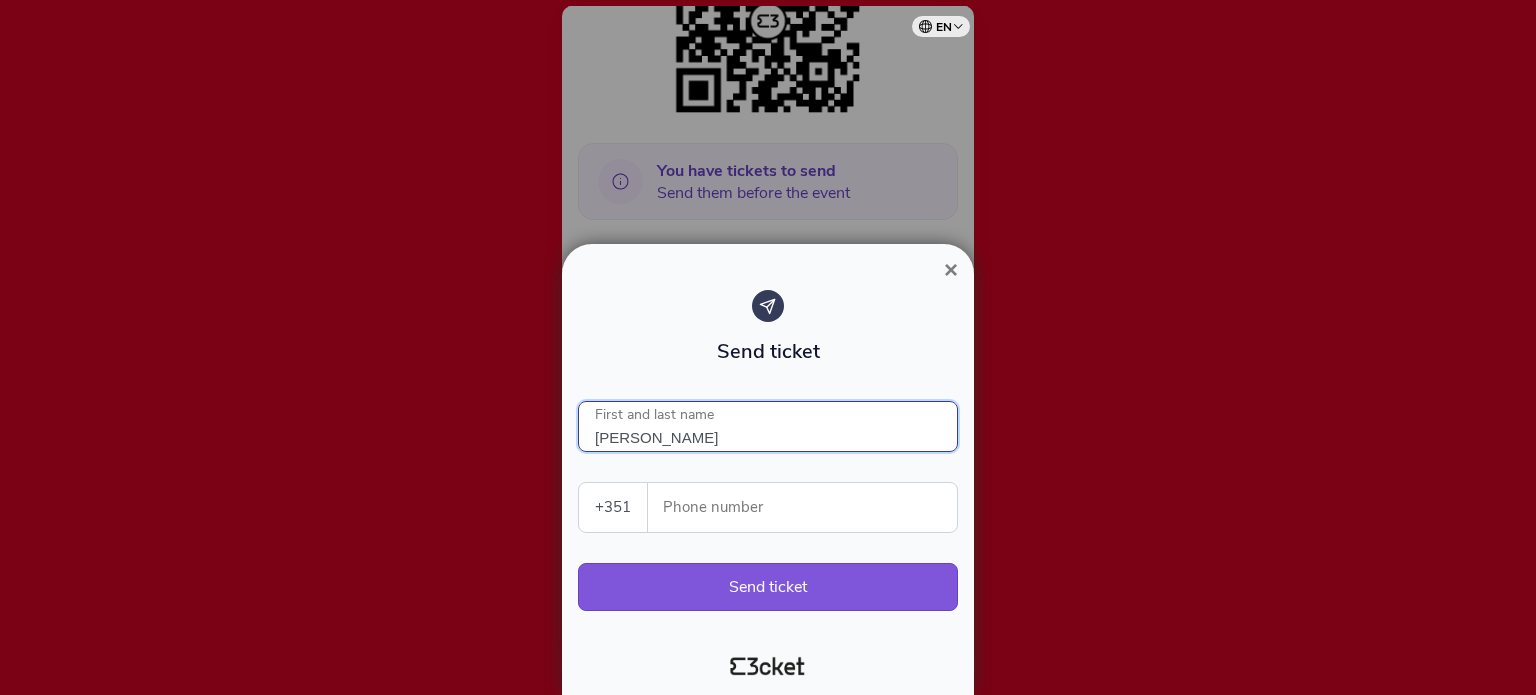 type on "Francisco Gameiro" 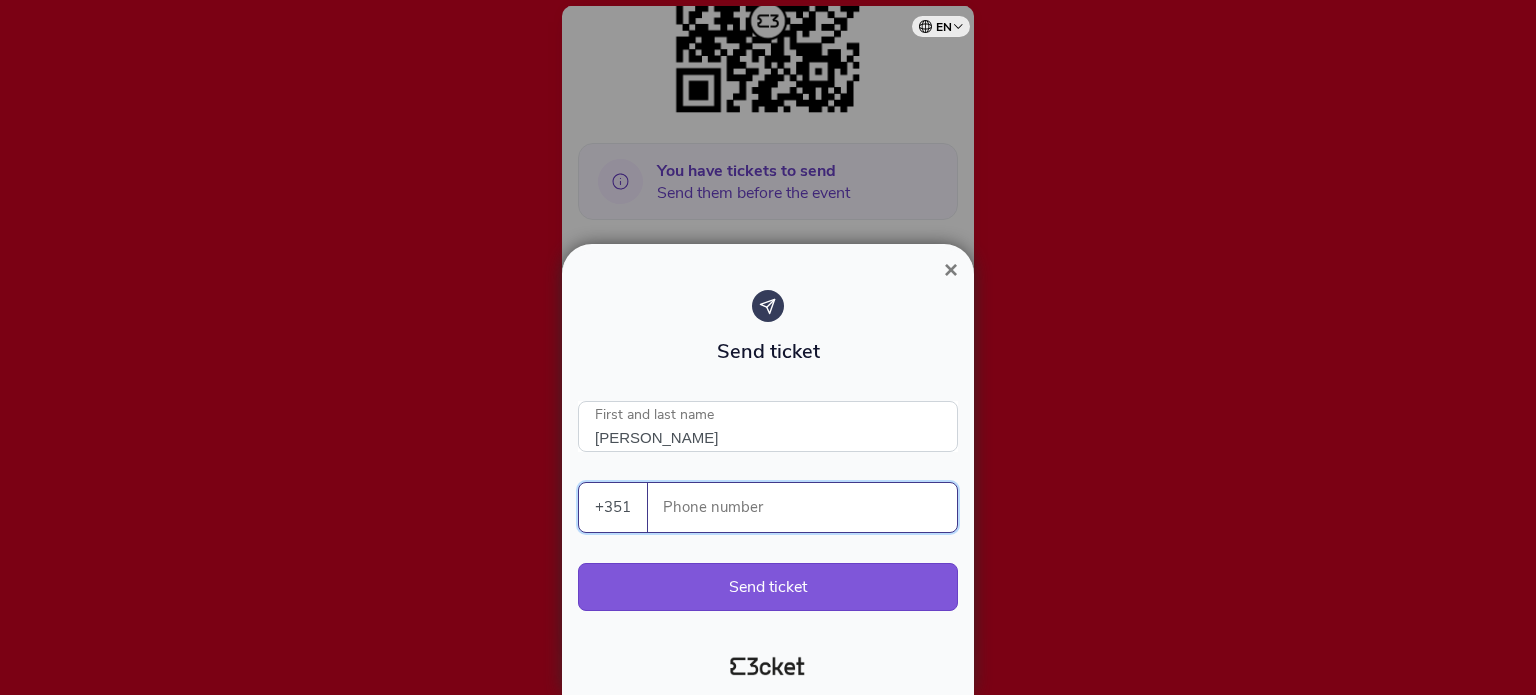 click on "Phone number" at bounding box center (810, 507) 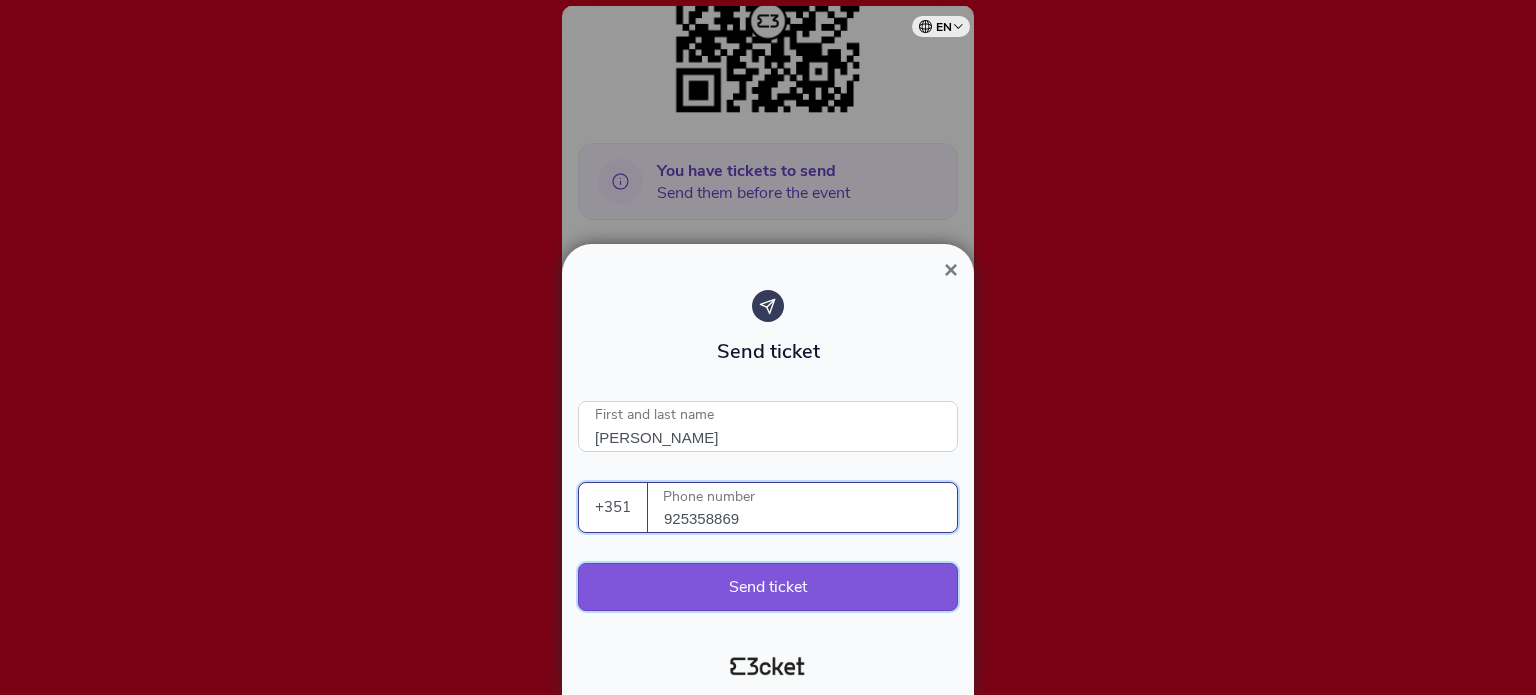 type on "925358869" 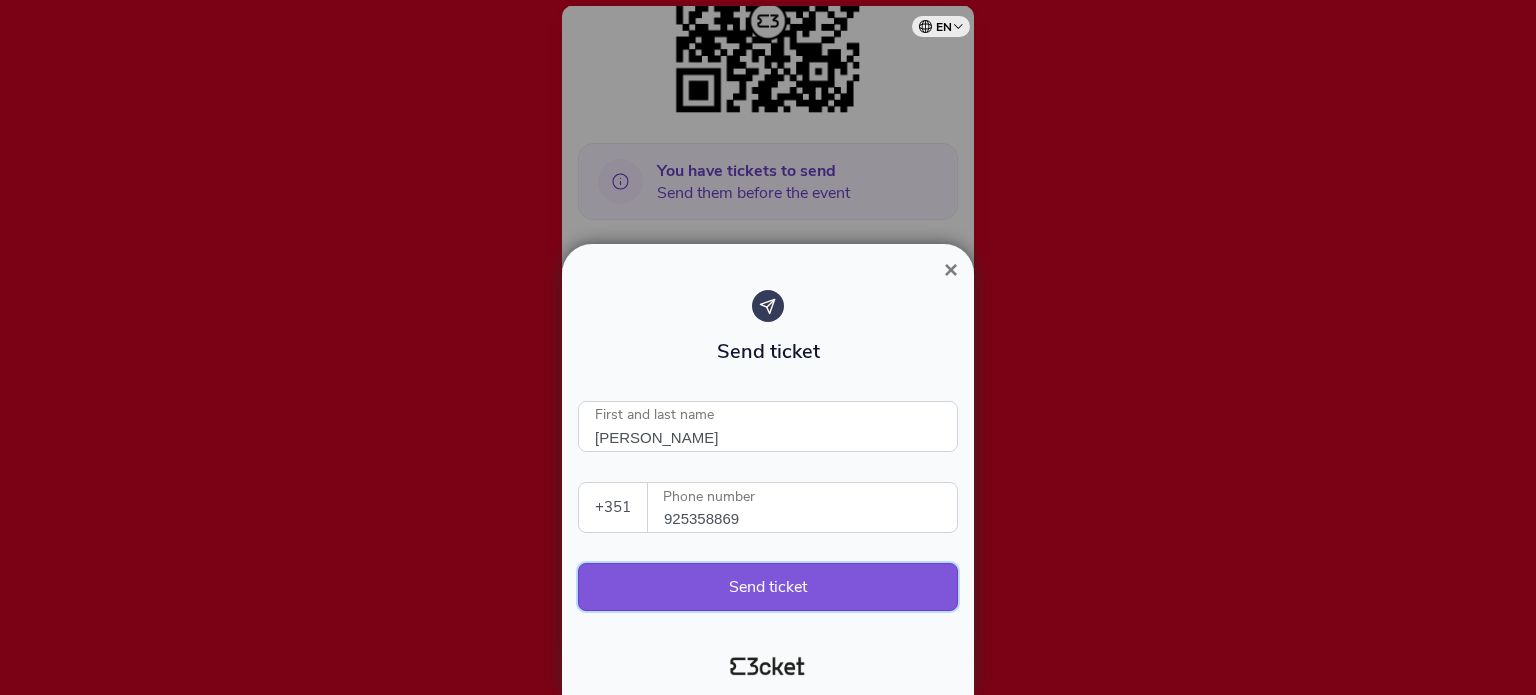 click on "Send ticket" at bounding box center [768, 587] 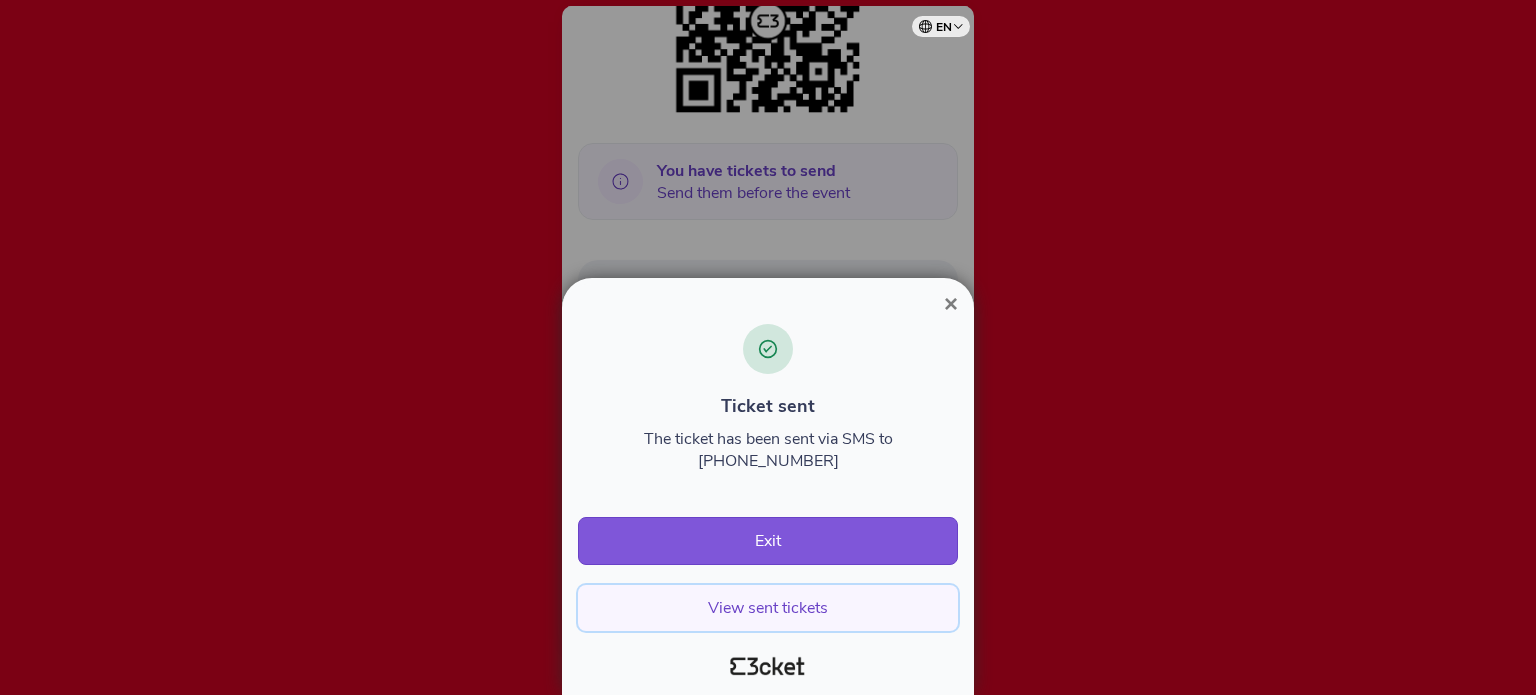 click on "View sent tickets" at bounding box center [768, 608] 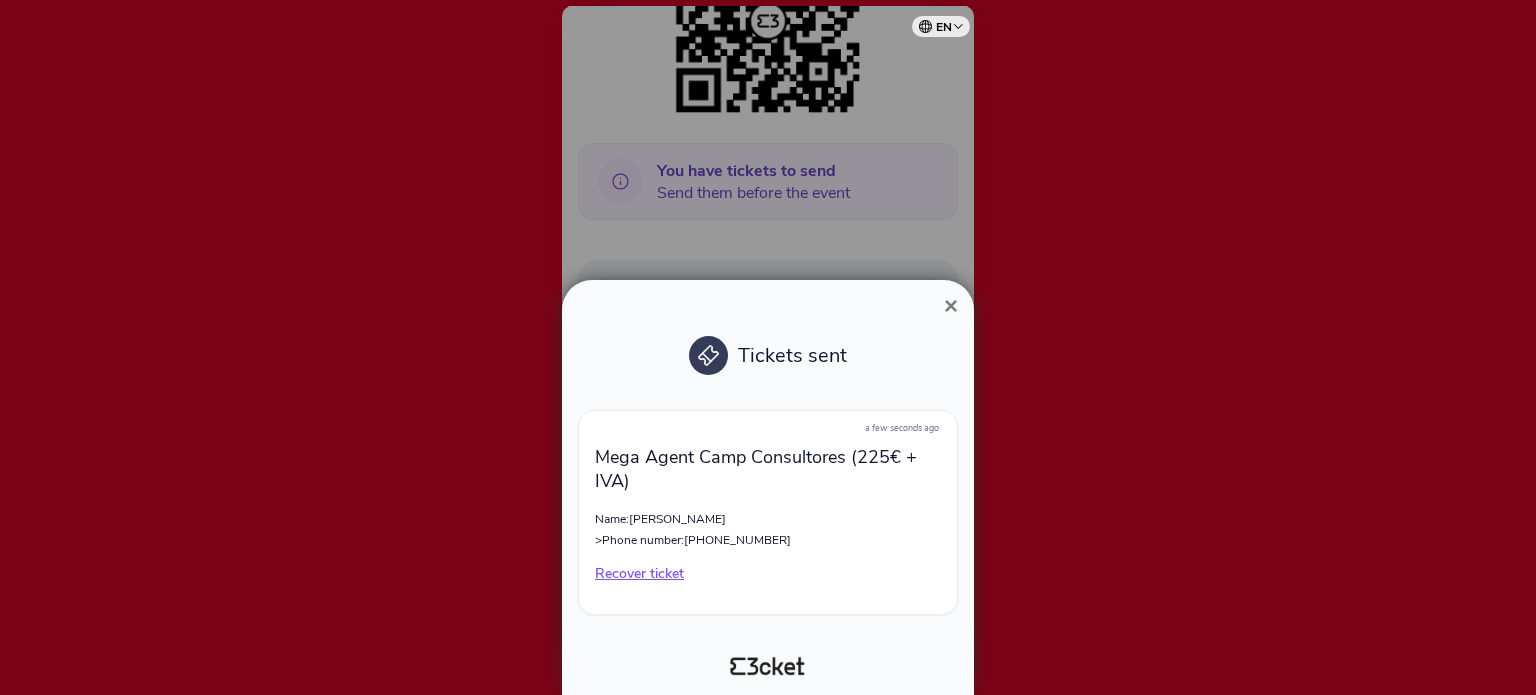 click on "×" at bounding box center [951, 305] 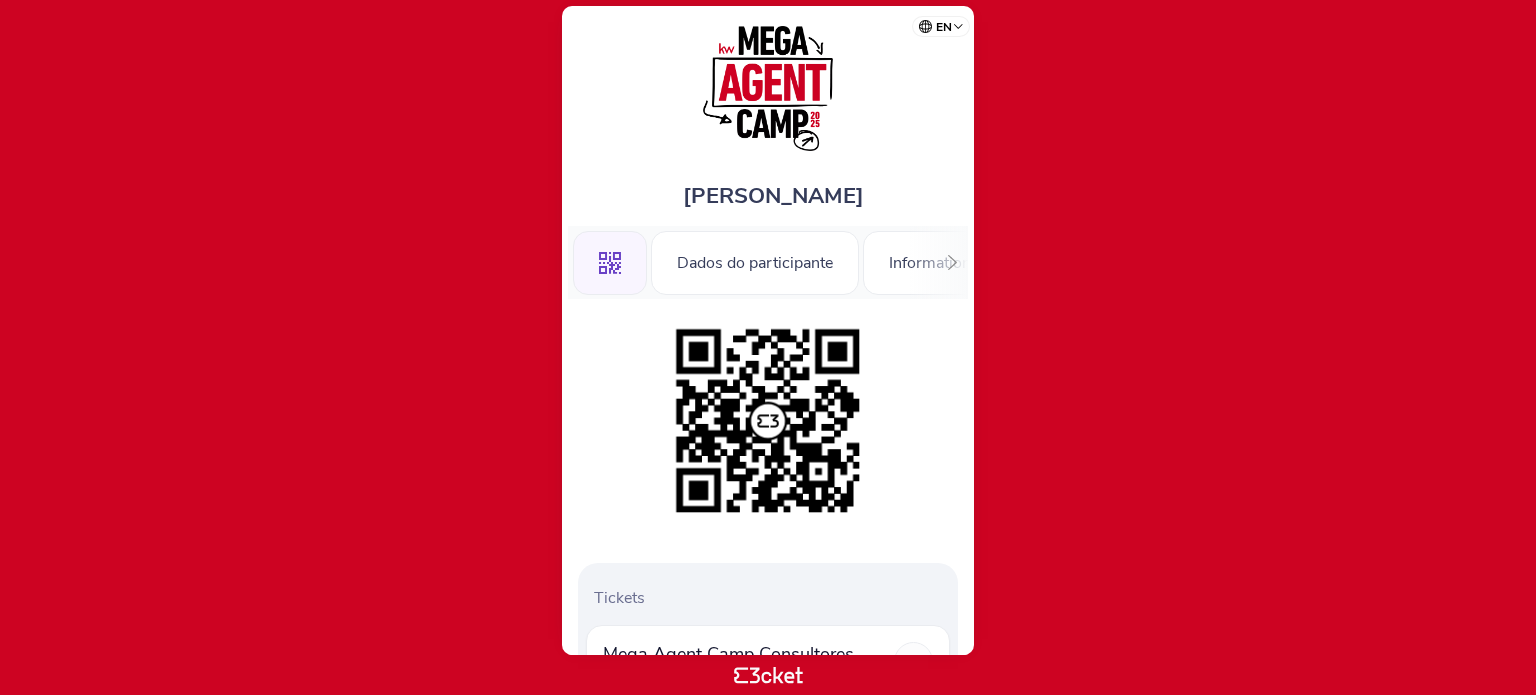 scroll, scrollTop: 0, scrollLeft: 0, axis: both 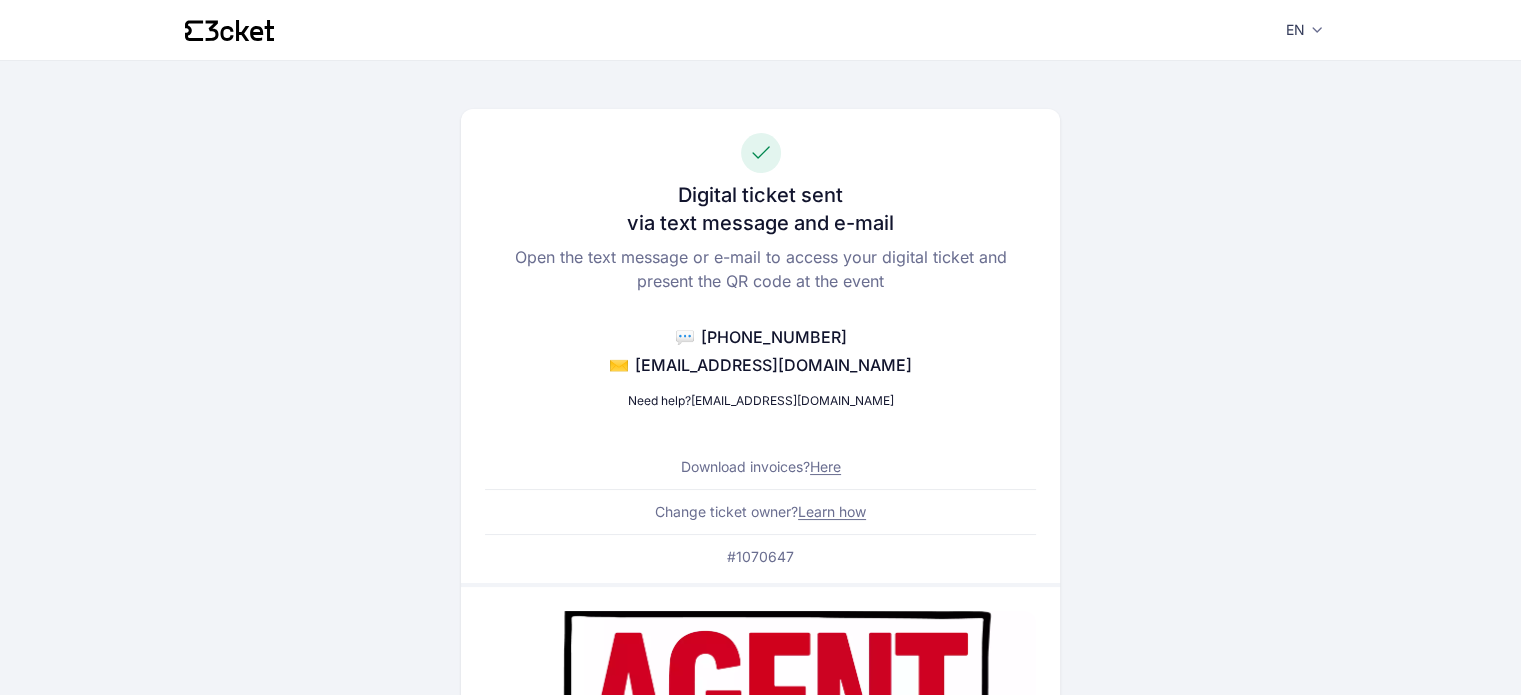click on "Here" at bounding box center (825, 466) 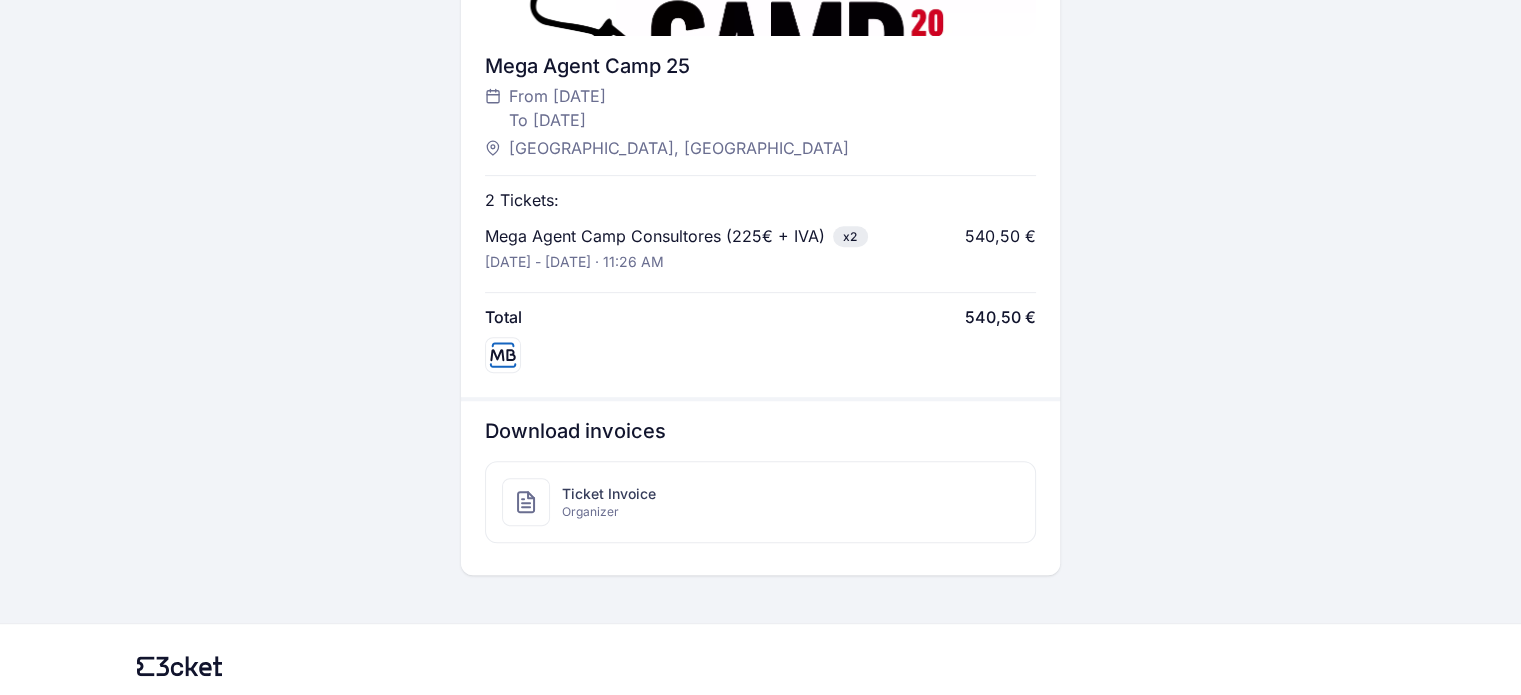 scroll, scrollTop: 876, scrollLeft: 0, axis: vertical 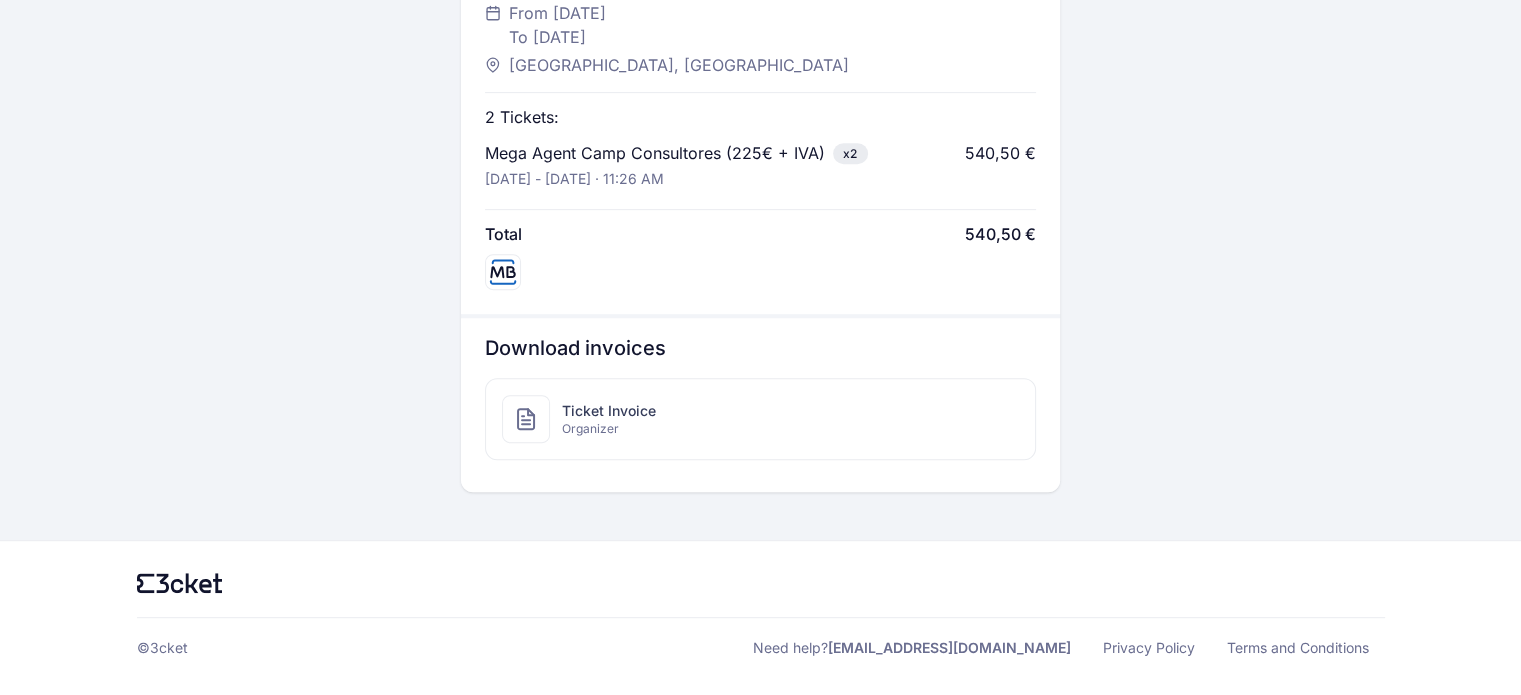 click on "Organizer" at bounding box center [609, 429] 